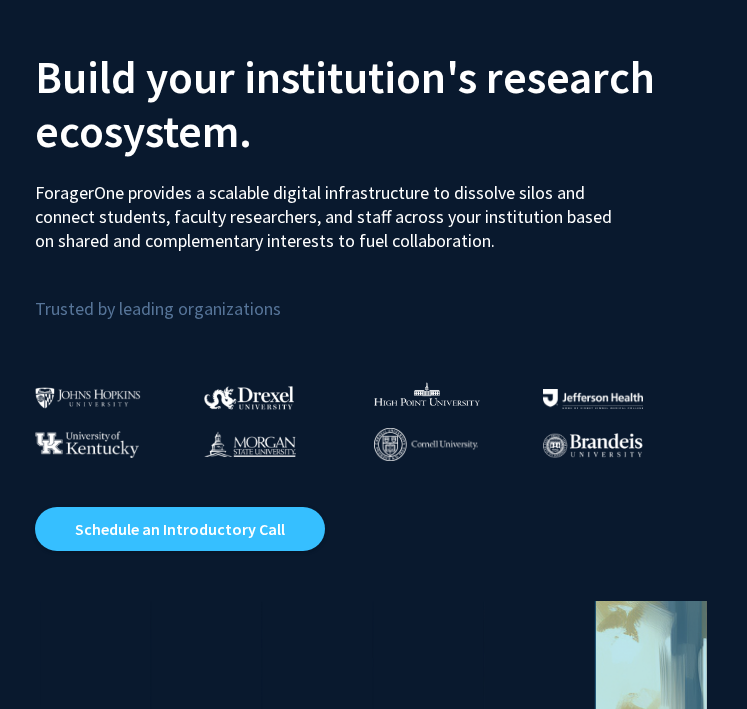 scroll, scrollTop: 0, scrollLeft: 0, axis: both 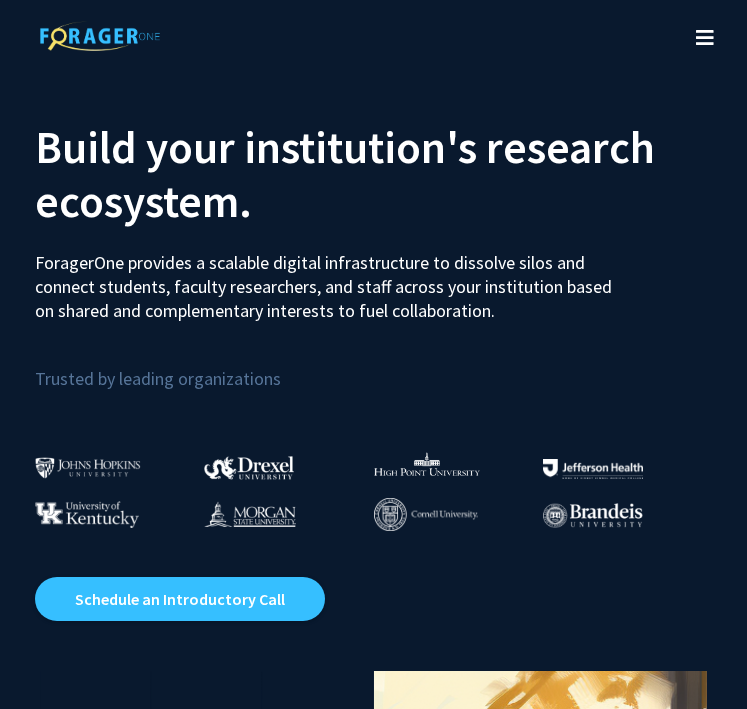 click 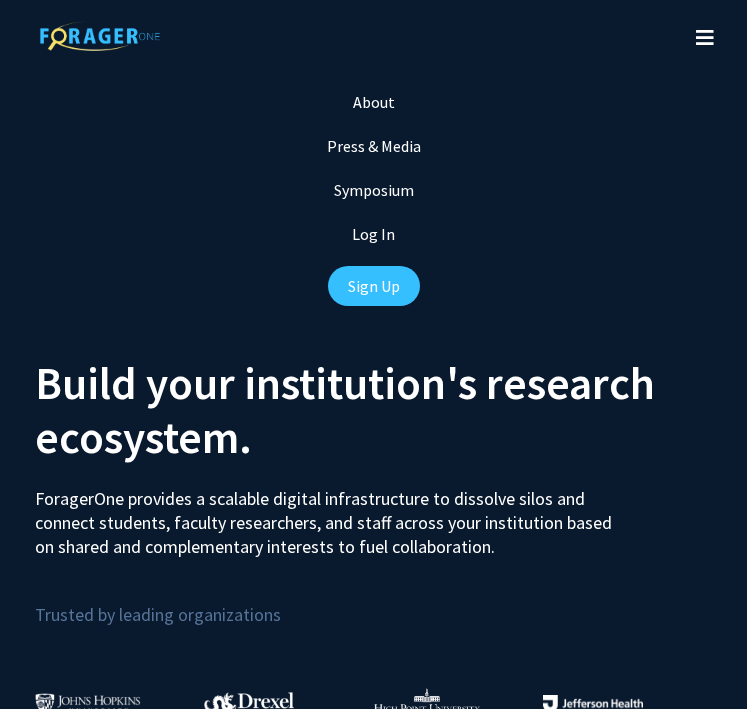 click 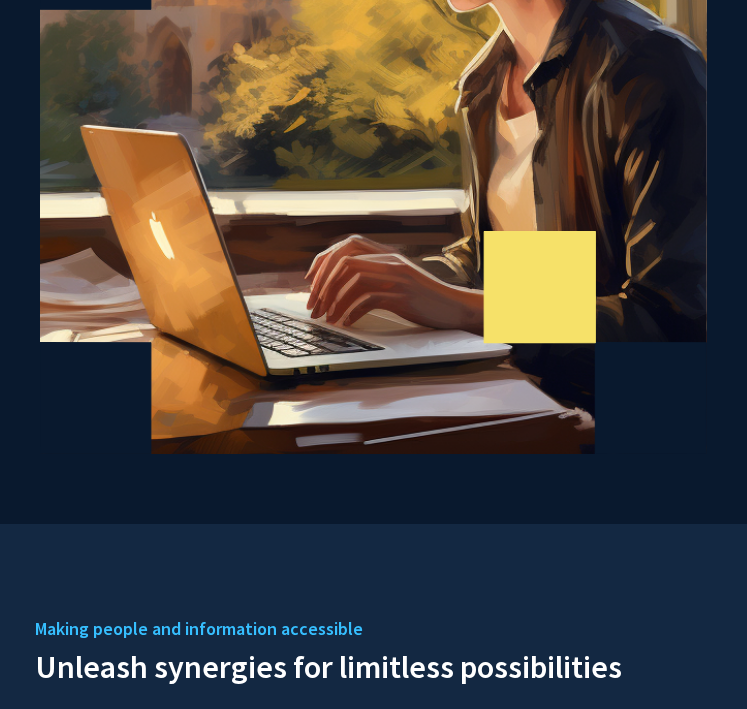 scroll, scrollTop: 0, scrollLeft: 0, axis: both 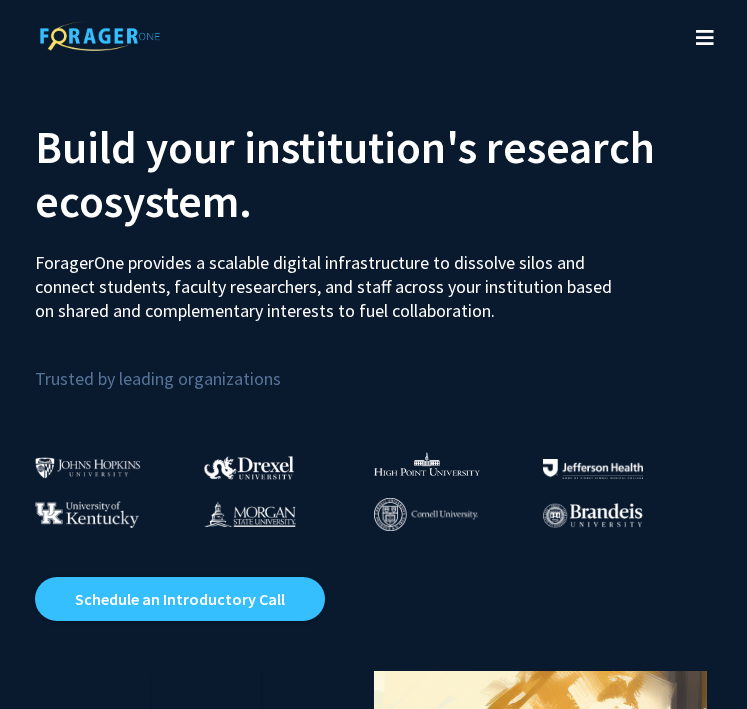 click 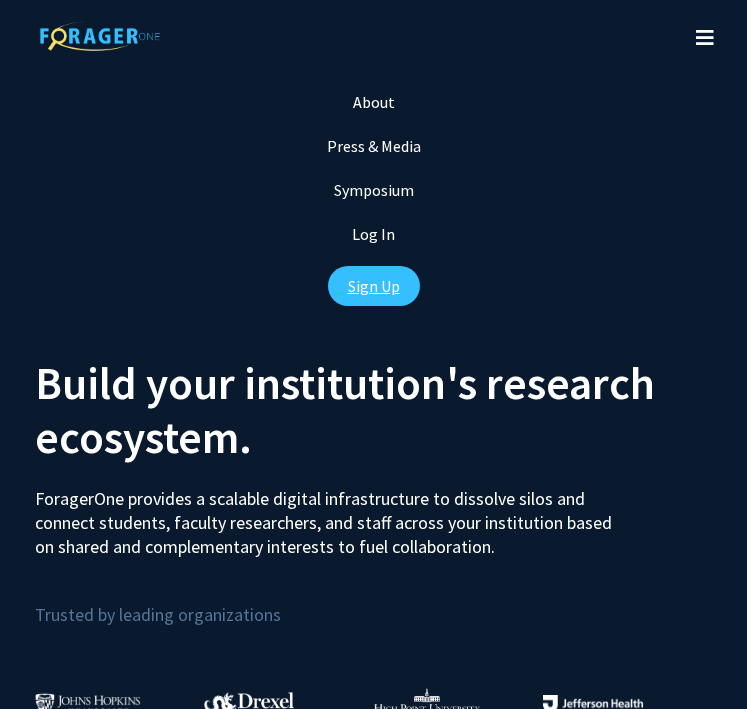 click on "Sign Up" at bounding box center (374, 286) 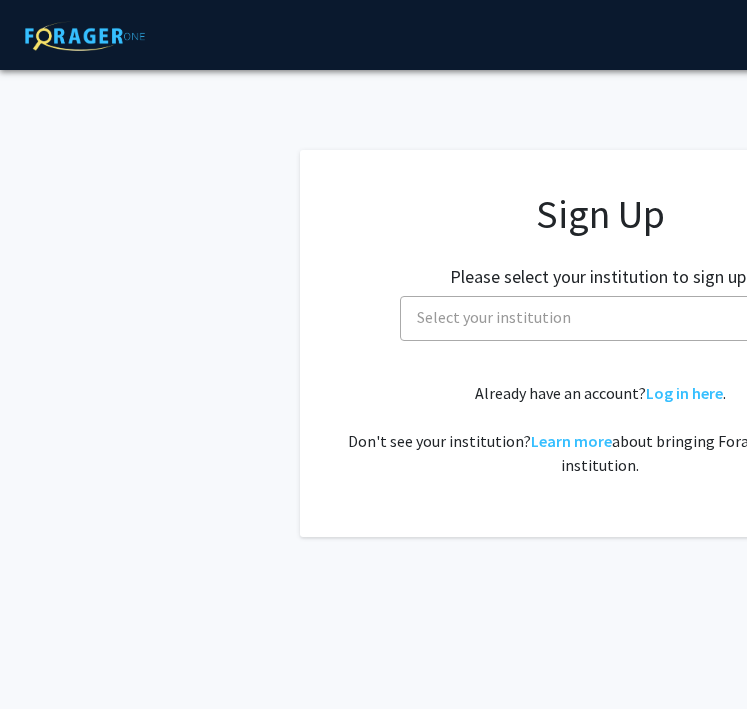 click on "Select your institution" at bounding box center (604, 317) 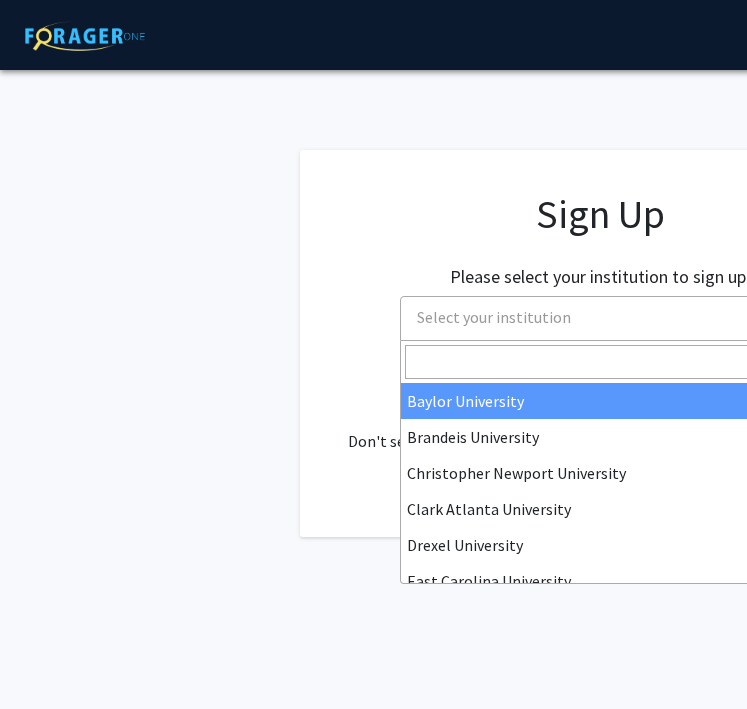 scroll, scrollTop: 0, scrollLeft: 48, axis: horizontal 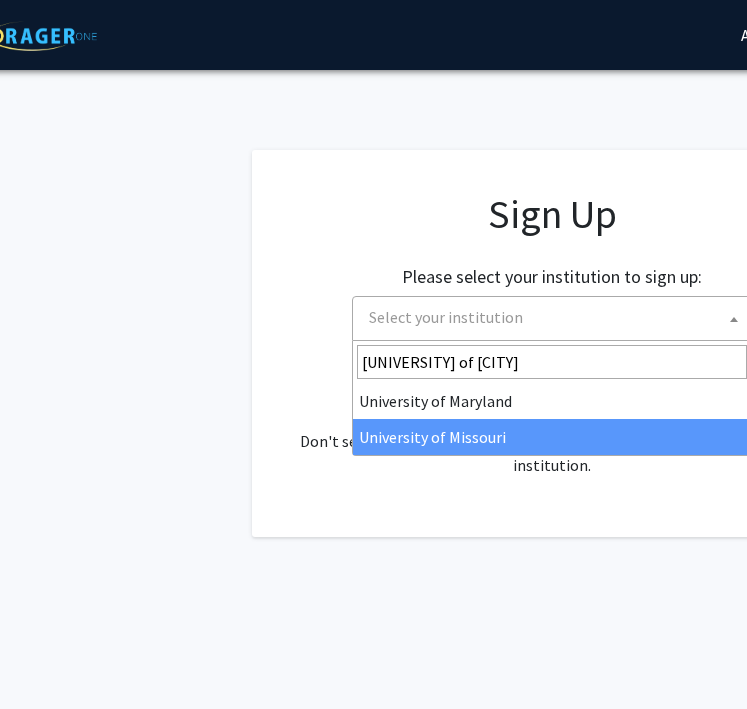 type on "university of m" 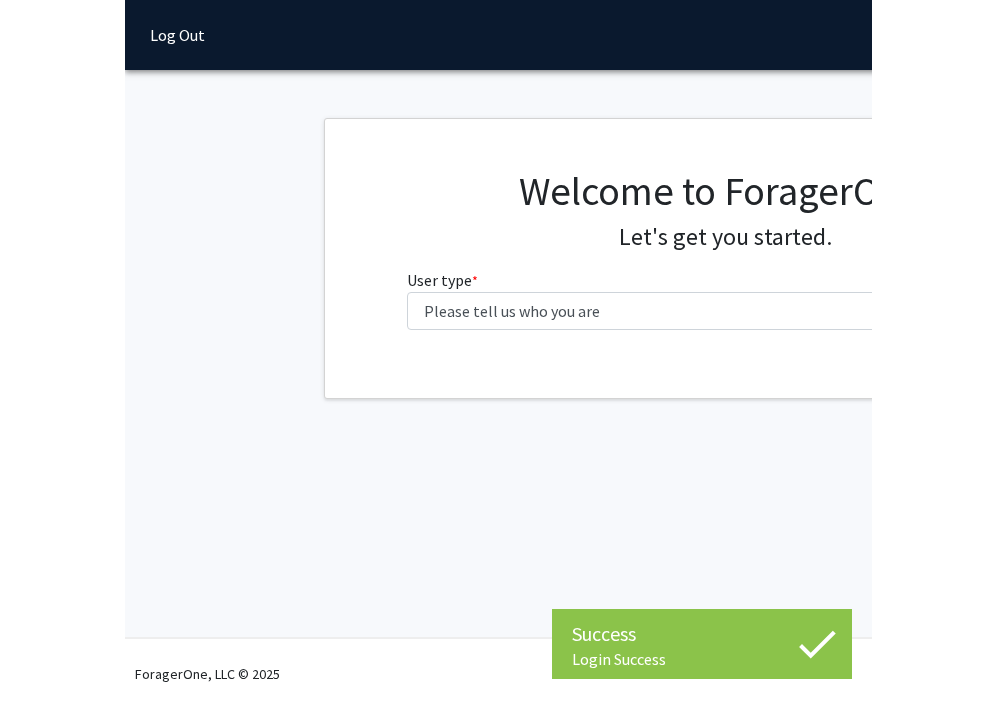 scroll, scrollTop: 0, scrollLeft: 0, axis: both 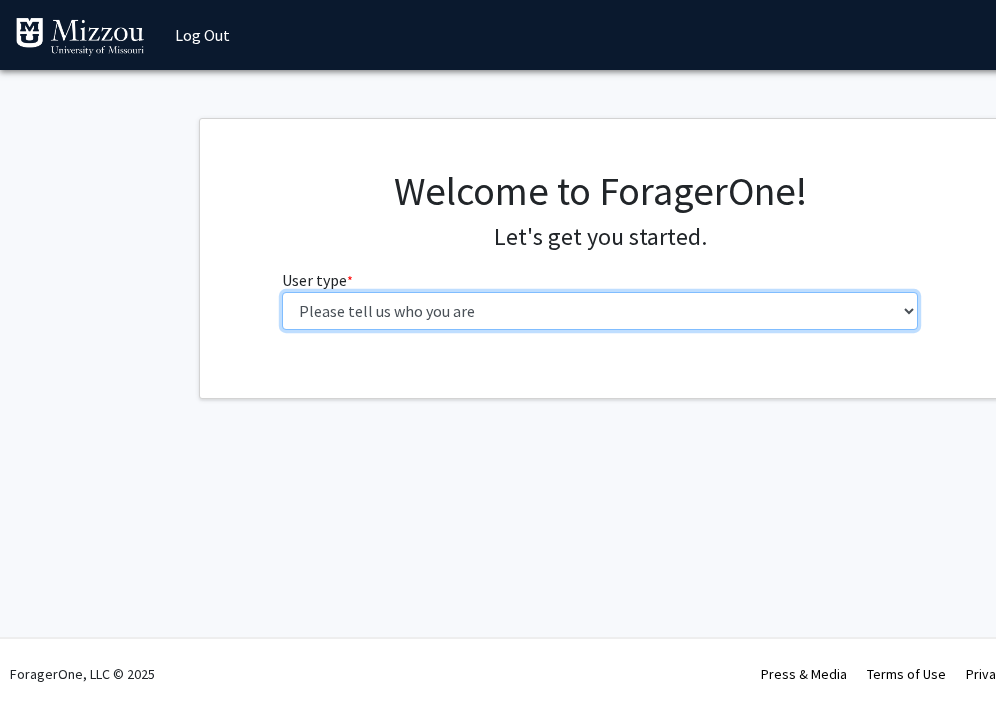 click on "Please tell us who you are  Undergraduate Student   Master's Student   Doctoral Candidate (PhD, MD, DMD, PharmD, etc.)   Postdoctoral Researcher / Research Staff / Medical Resident / Medical Fellow   Faculty   Administrative Staff" at bounding box center (600, 311) 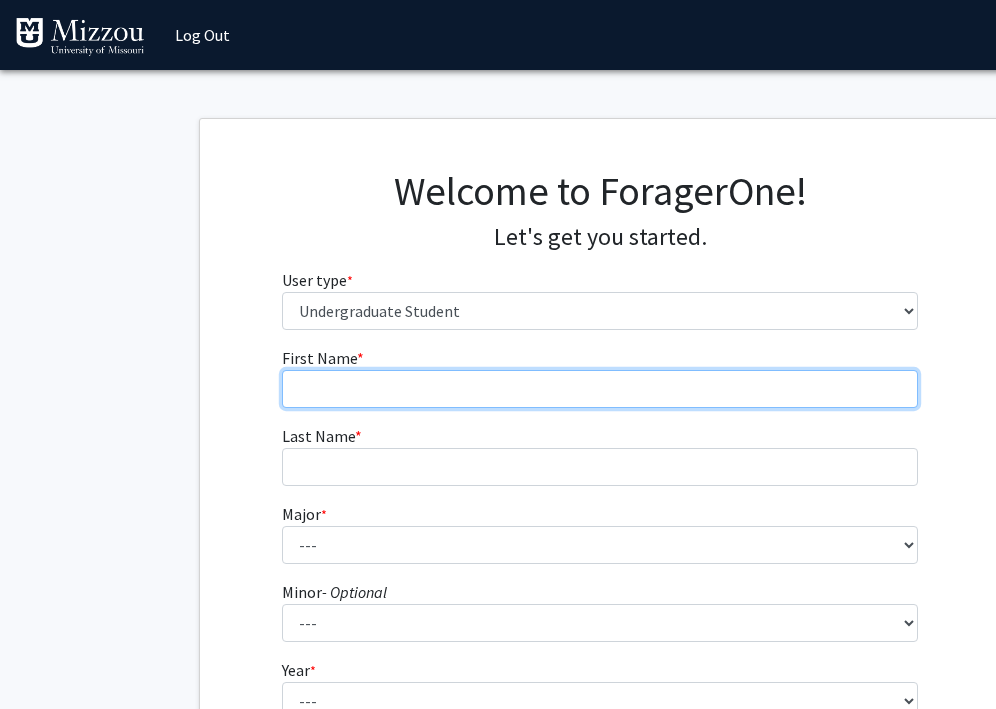 click on "First Name * required" at bounding box center [600, 389] 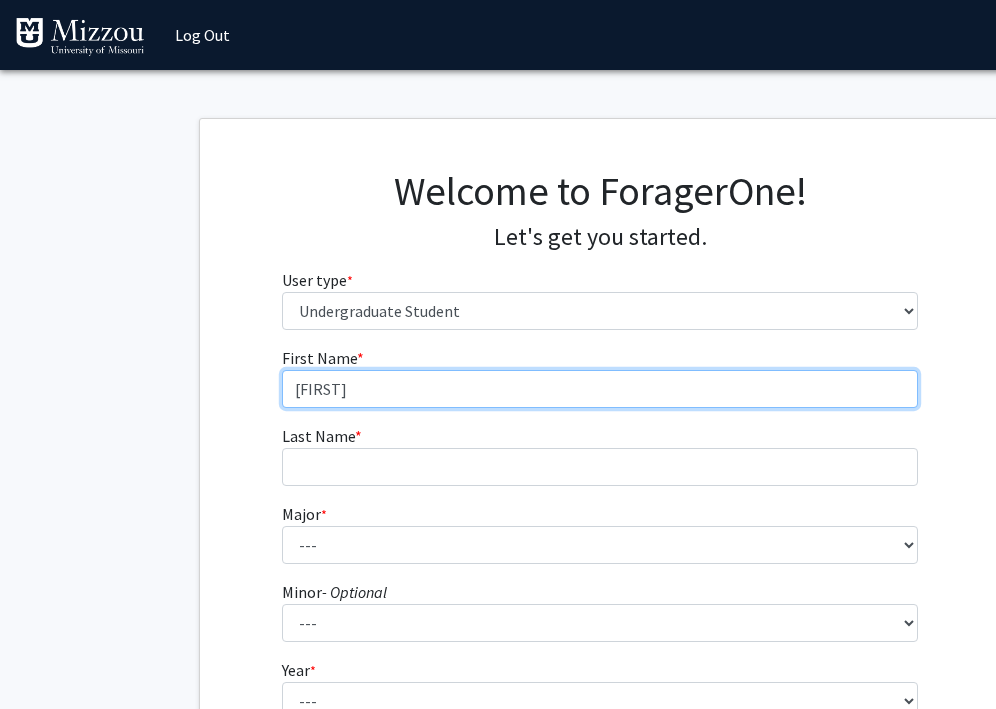 type on "[FIRST]" 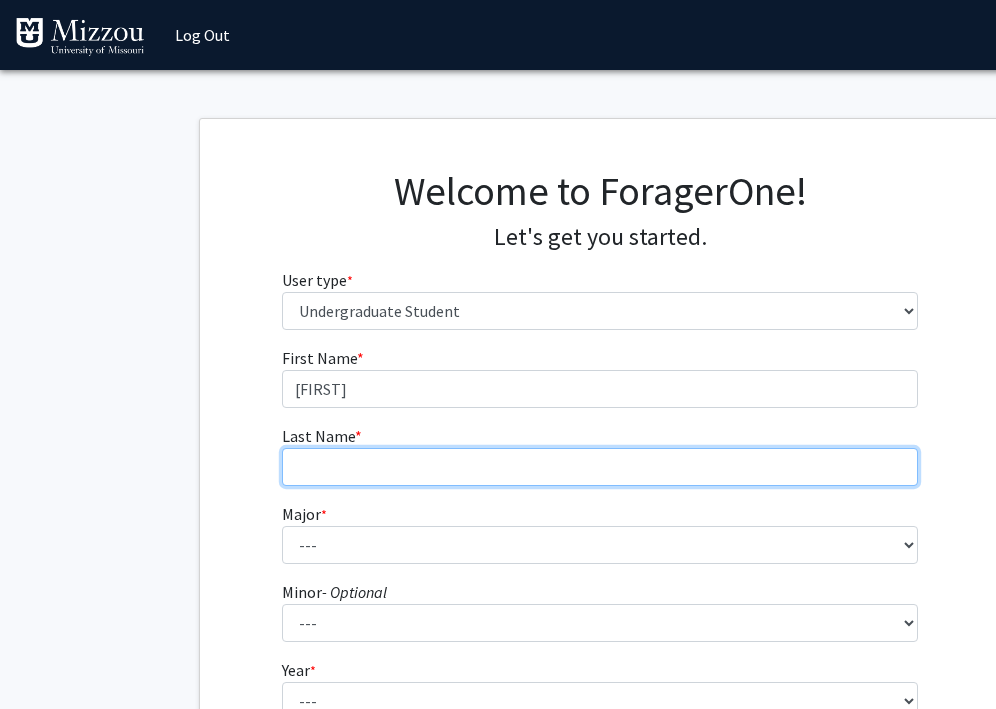 click on "Last Name * required" at bounding box center (600, 467) 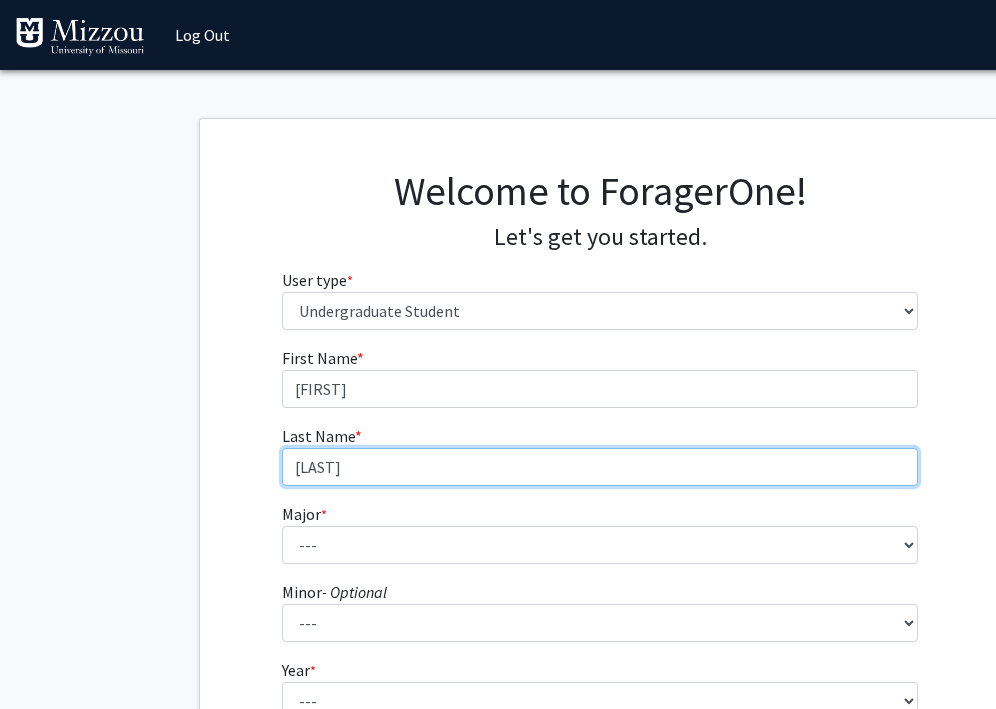 type on "Ellett" 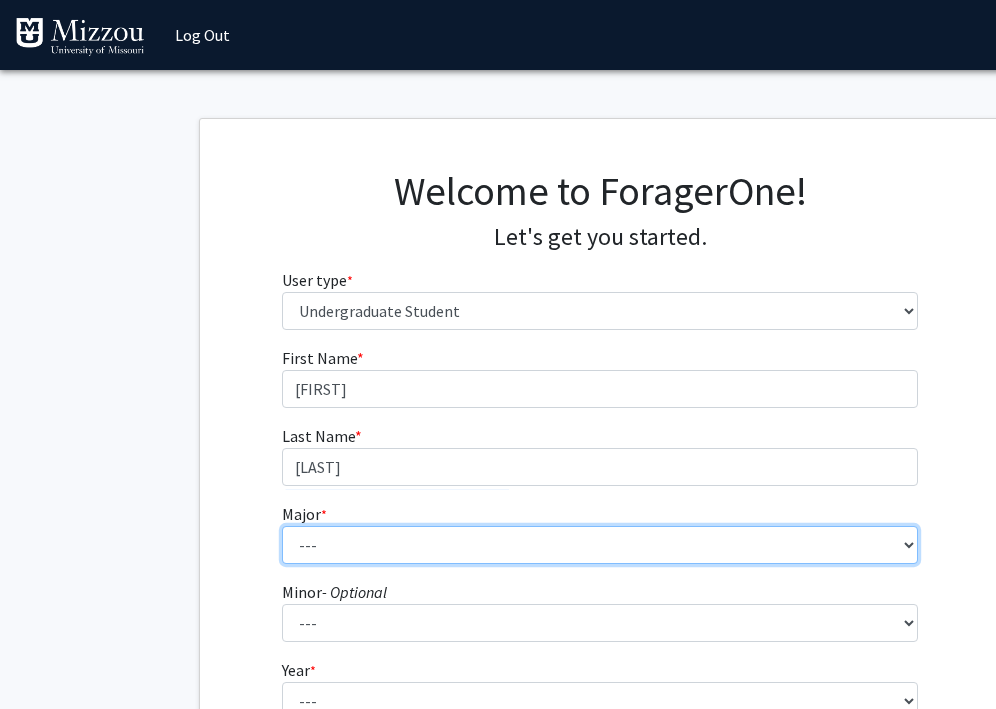 click on "---  Agribusiness Management   Agricultural Education   Agricultural Education: Communications and Leadership   Agricultural Education: Teacher Certification   Agricultural Systems Technology   Agriculture   Ancient Mediterranean Studies   Animal Sciences   Anthropology   Architectural Studies   Art   Art History   Astronomy   Biochemistry   Biological Engineering   Biological Physics   Biological Sciences   Biomedical Engineering   Black Studies   Business Administration   Chemical Engineering   Chemical Engineering: Biochemical   Chemical Engineering: Environmental   Chemical Engineering: Materials   Chemistry   Civil Engineering   Clinical Laboratory Science   Communication   Computer Engineering   Computer Science   Constitutional Democracy   Cross Categorical Special Education   Data Science   Diagnostic Medical Ultrasound   Digital Storytelling   Early Childhood Education   East Asian Studies   Economics   Educational Studies   Educational Studies: Educational Games and Simulations Design   English" at bounding box center [600, 545] 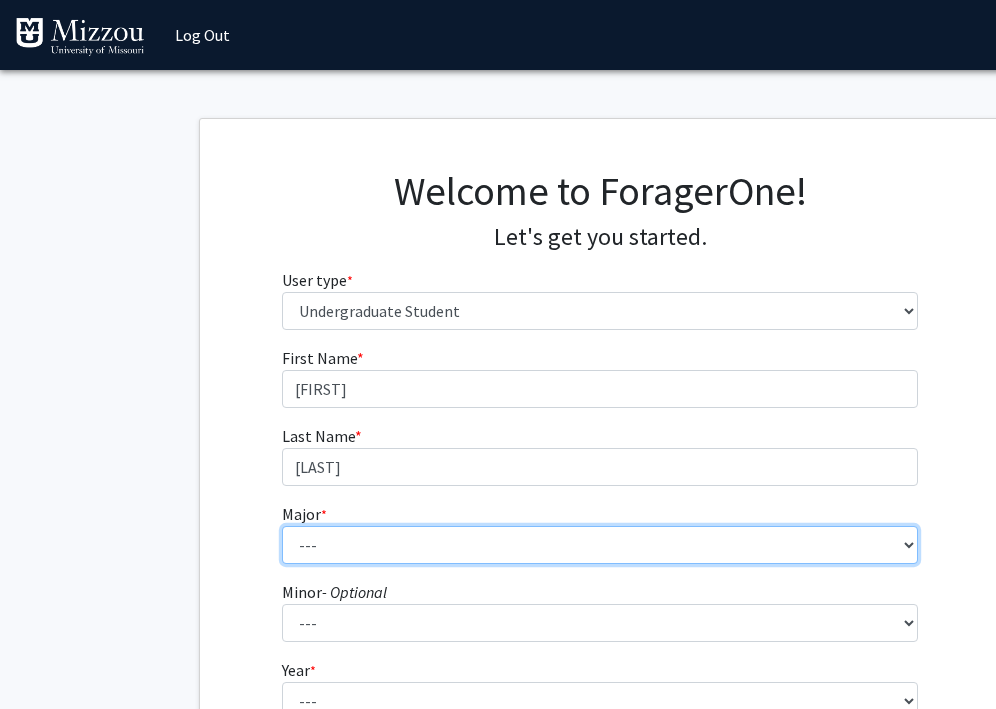 select on "8: 2497" 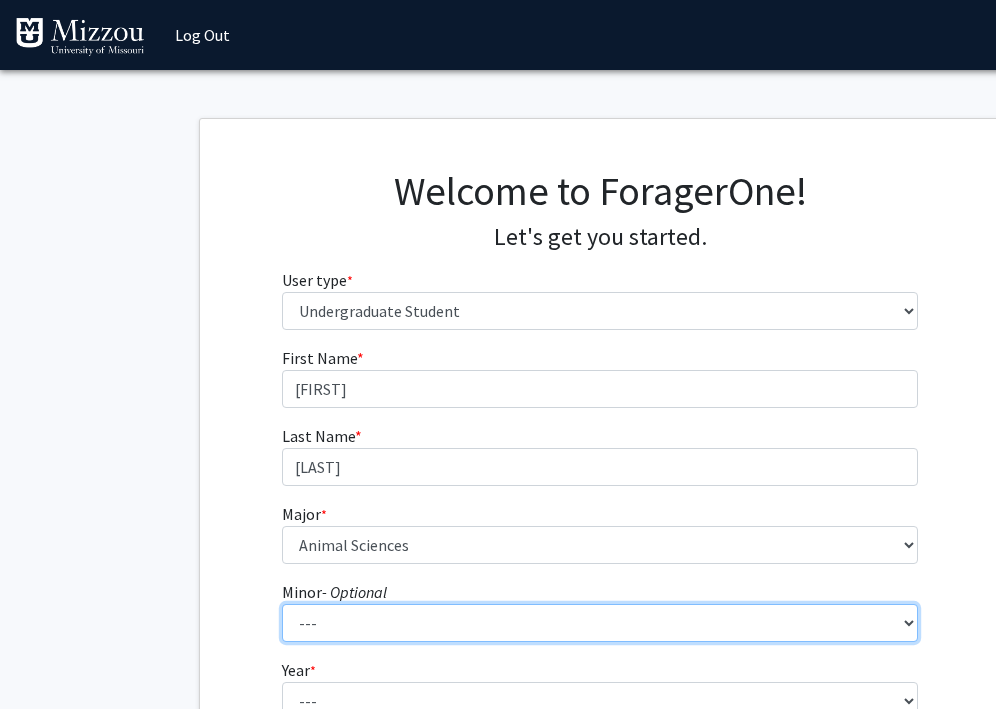 click on "---  Accountancy   Aerospace Engineering   Aerospace Studies   Agribusiness Management   Agricultural Education   Agricultural Engineering   Agricultural Leadership   Agricultural Systems Technology   American Constitutional Democracy   Ancient Mediterranean Studies   Animal Sciences   Anthropology   Archaeology   Architectural Studies   Art   Art History   Astronomy   Biological Sciences   Black Studies   Business   Canadian Studies   Captive Wild Animal Management   Chemistry   Chinese Studies   Computational Neuroscience   Computer Science   Construction Management   Creative Writing   Criminology/Criminal and Juvenile Justice   Data Science   Defense and Strategic Studies   Digital Storytelling   East Asian Studies   Economics   Education   Energy Engineering   Engineering   Engineering Sustainability   English   Entrepreneurship and Innovation Management   Environmental Sciences   Film Studies   Food Science and Nutrition   French   Geography   Geological Sciences   German   Global Brazil   History" at bounding box center [600, 623] 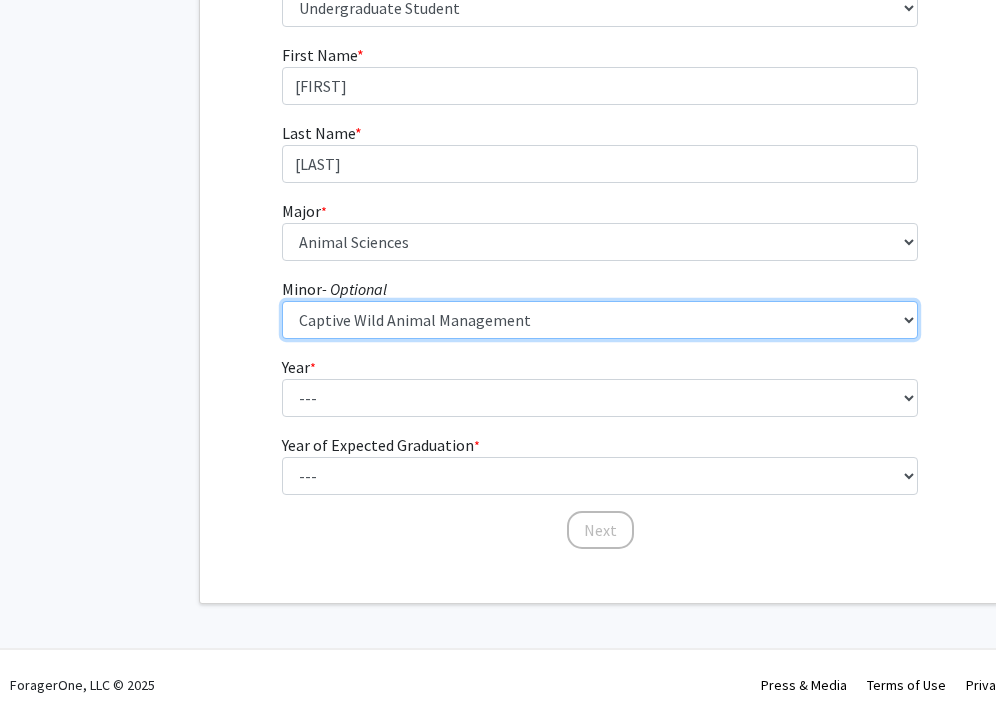 scroll, scrollTop: 314, scrollLeft: 0, axis: vertical 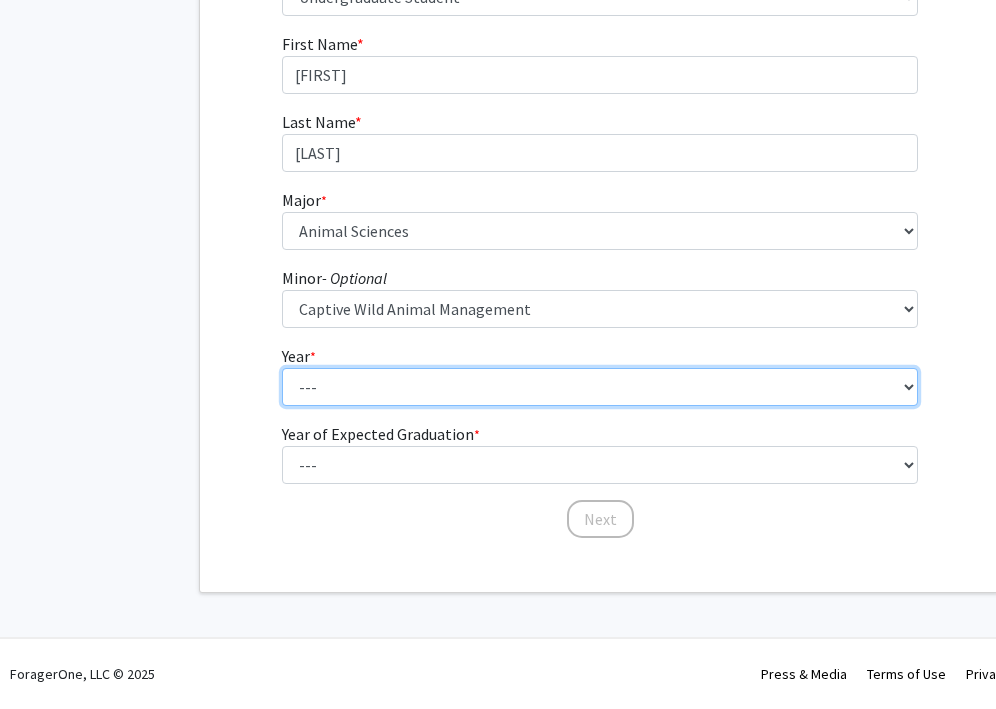 click on "---  First-year   Sophomore   Junior   Senior   Postbaccalaureate Certificate" at bounding box center (600, 387) 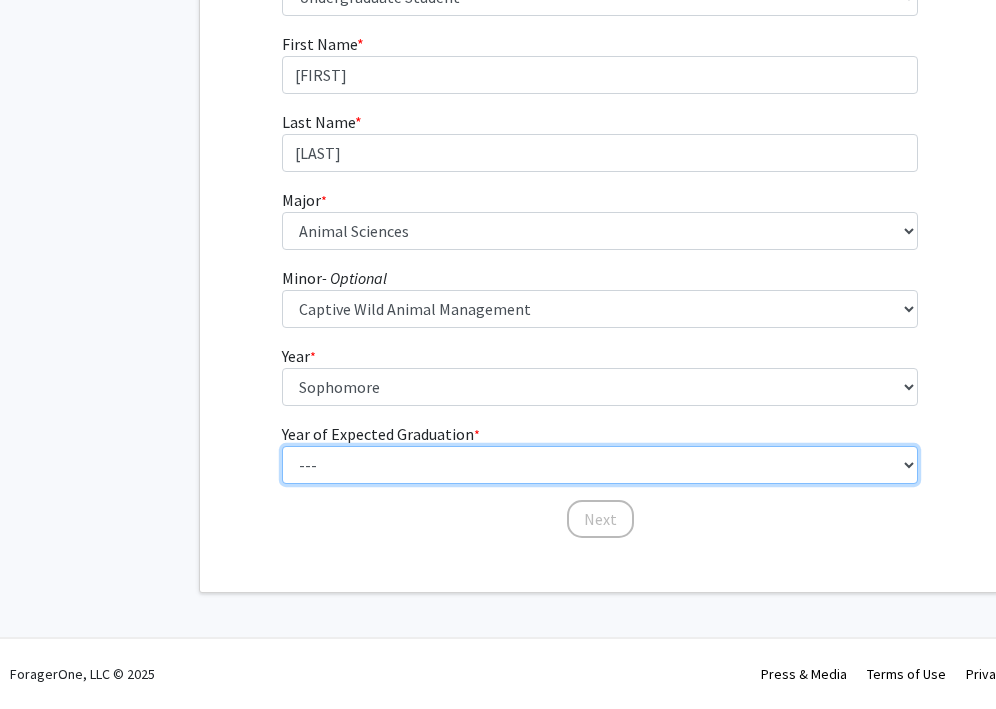 click on "---  2025   2026   2027   2028   2029   2030   2031   2032   2033   2034" at bounding box center (600, 465) 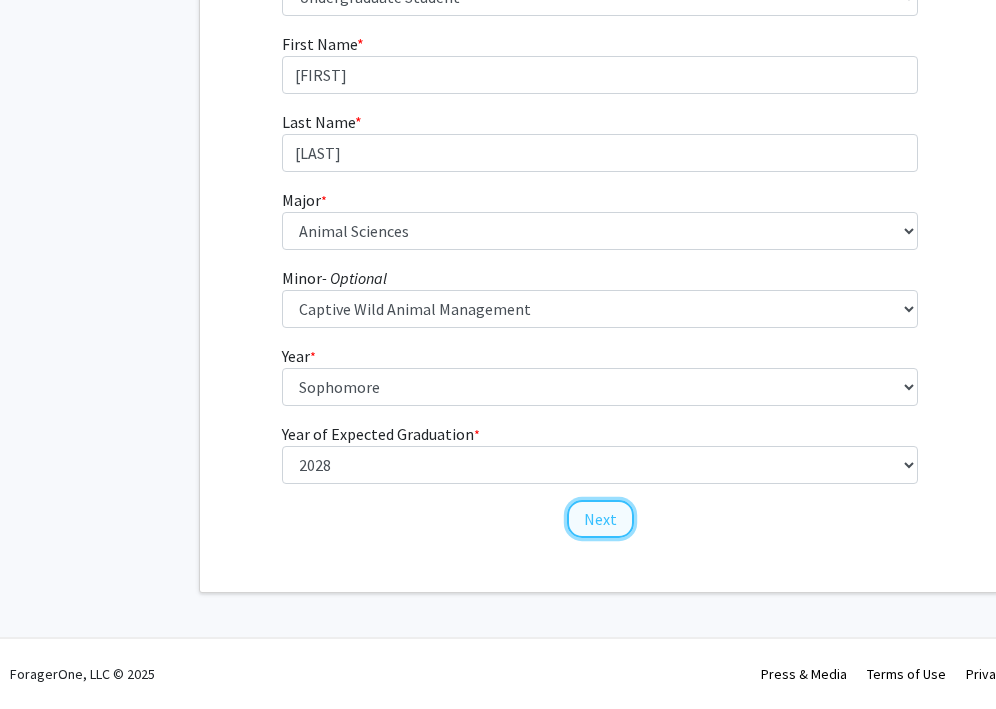 click on "Next" 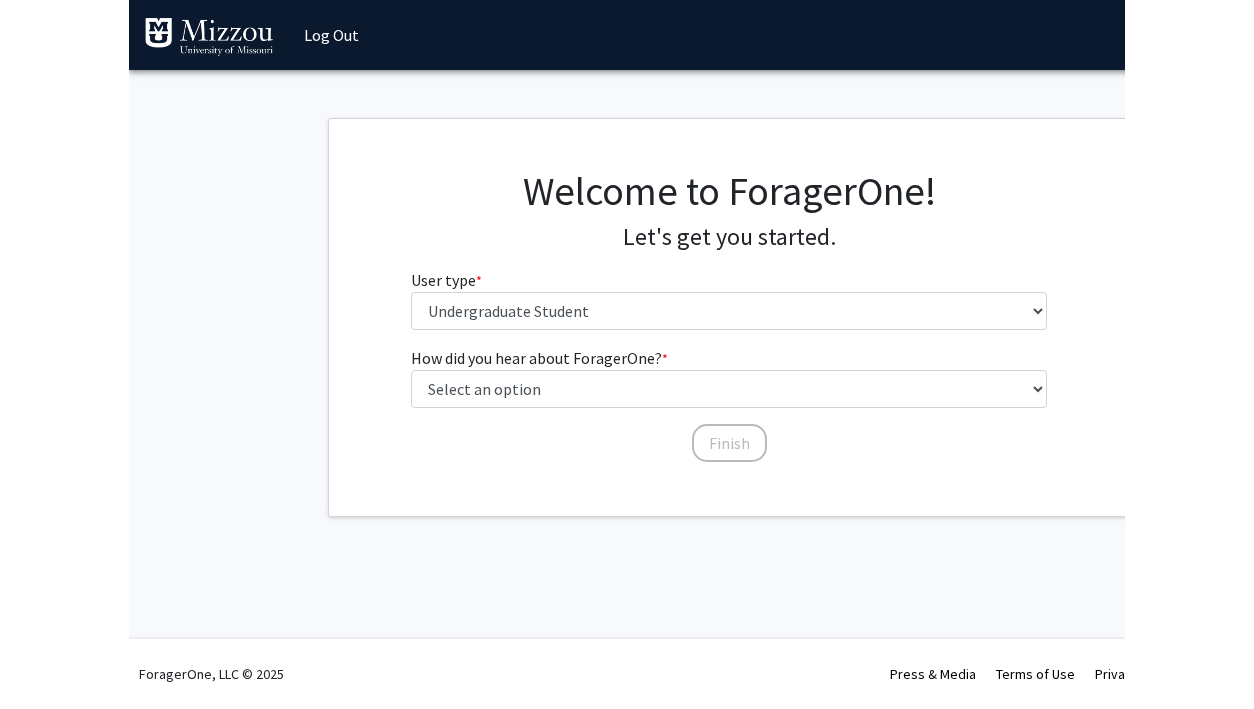 scroll, scrollTop: 0, scrollLeft: 0, axis: both 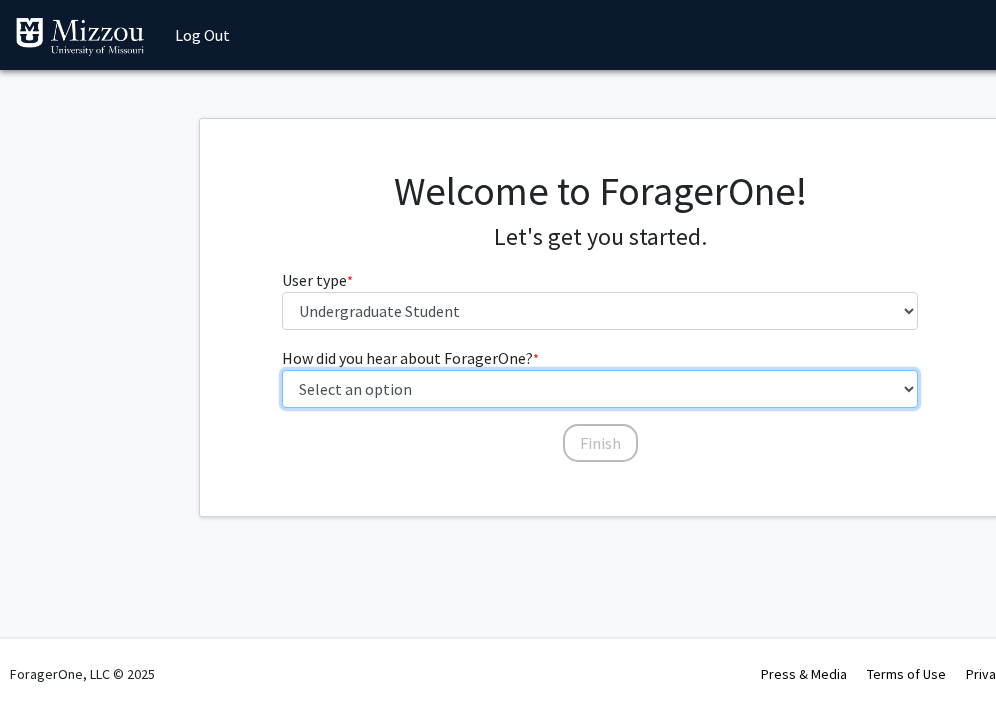 click on "Select an option  Peer/student recommendation   Faculty/staff recommendation   University website   University email or newsletter   Other" at bounding box center [600, 389] 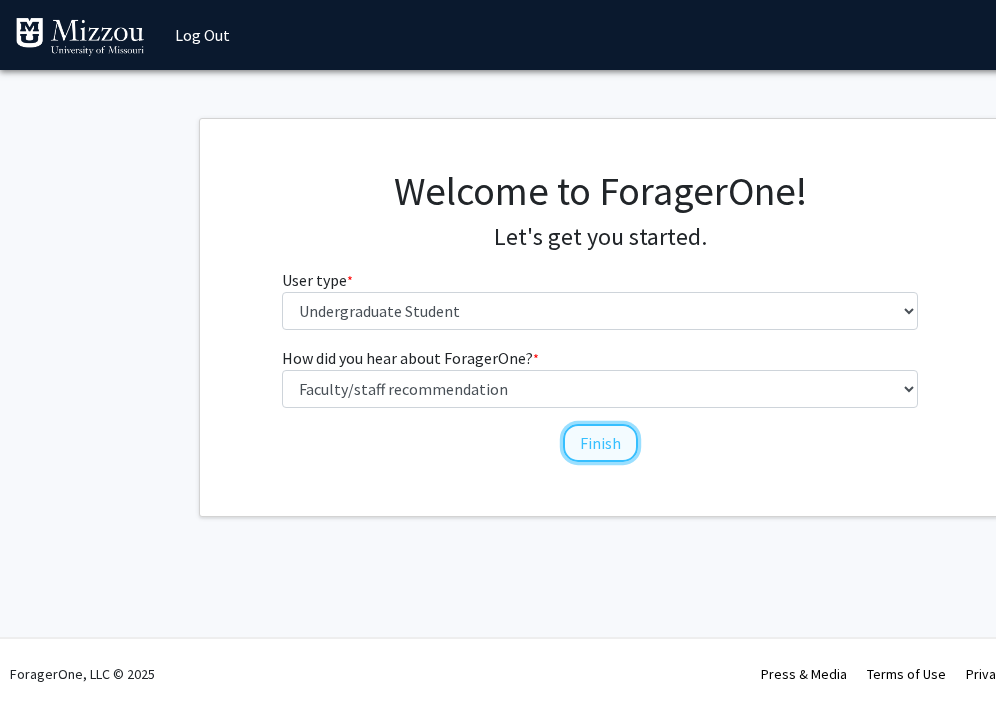 click on "Finish" 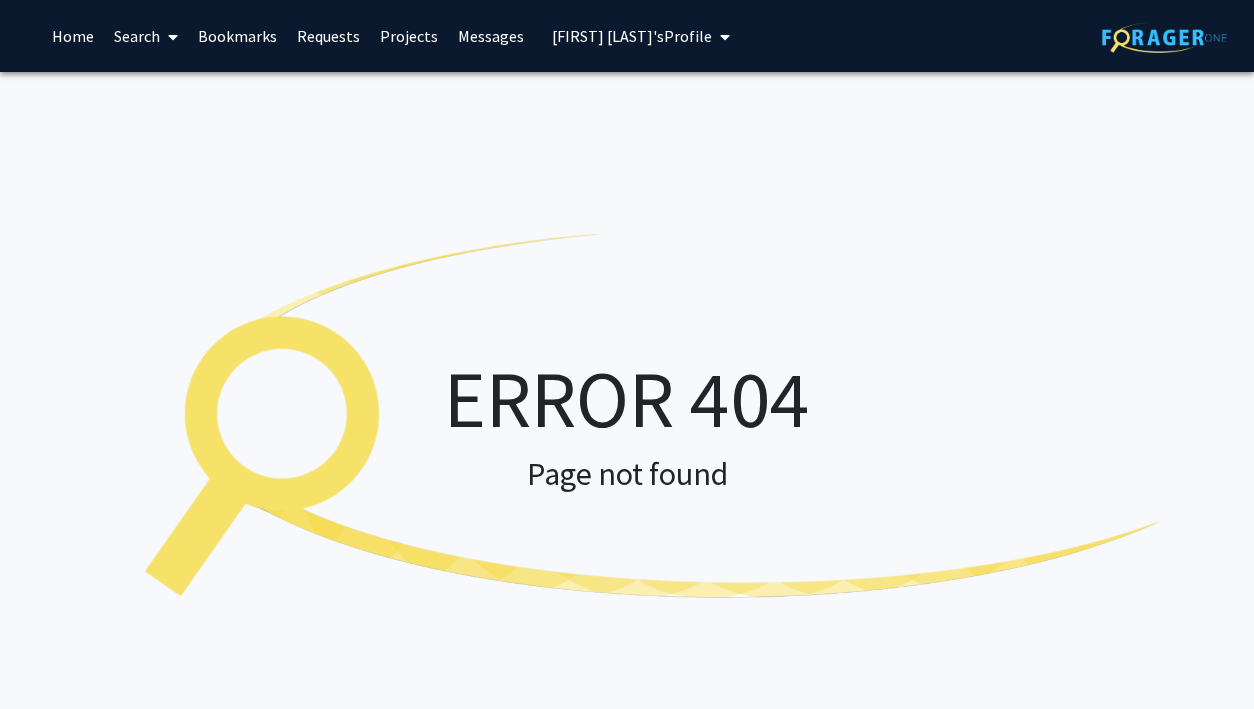 scroll, scrollTop: 0, scrollLeft: 0, axis: both 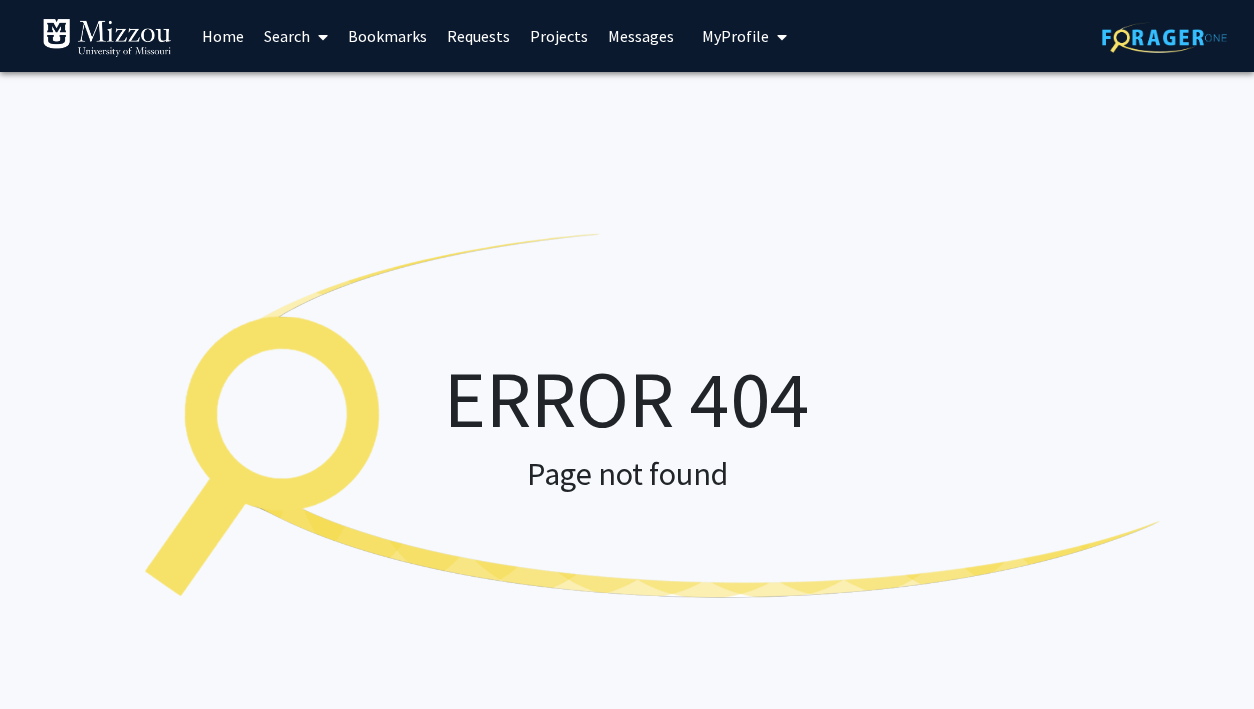 click on "ERROR 404" 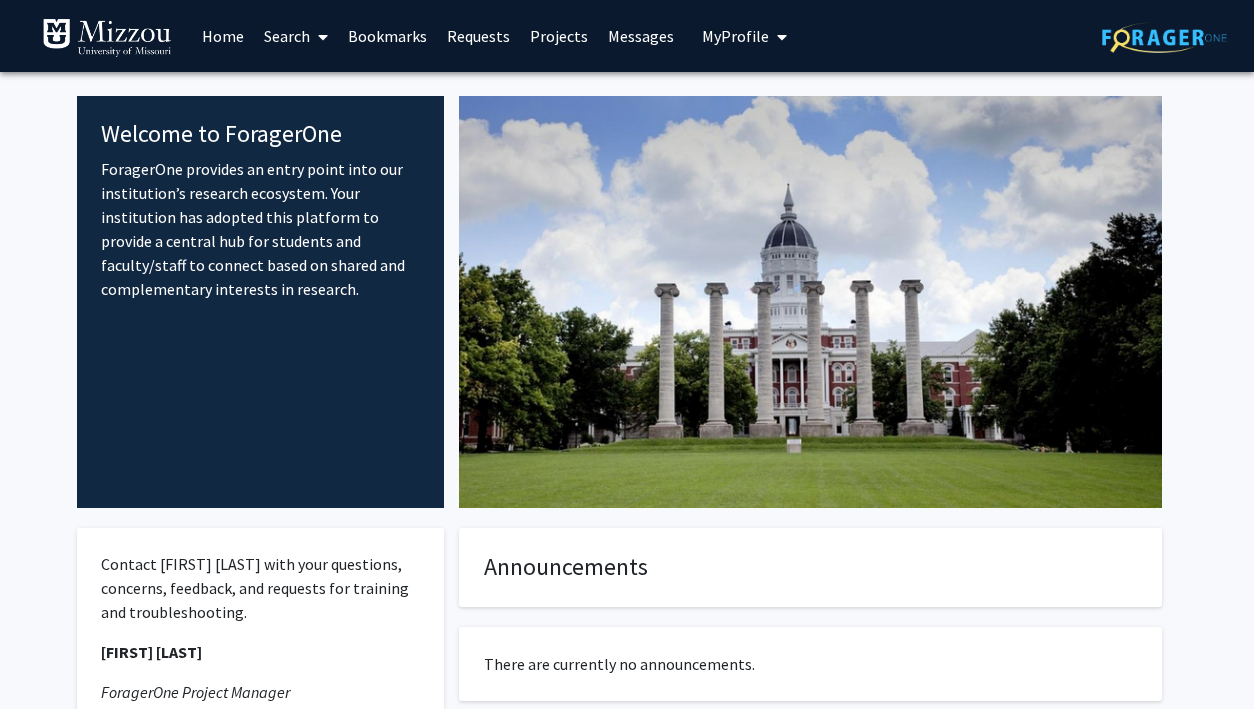 click at bounding box center [319, 37] 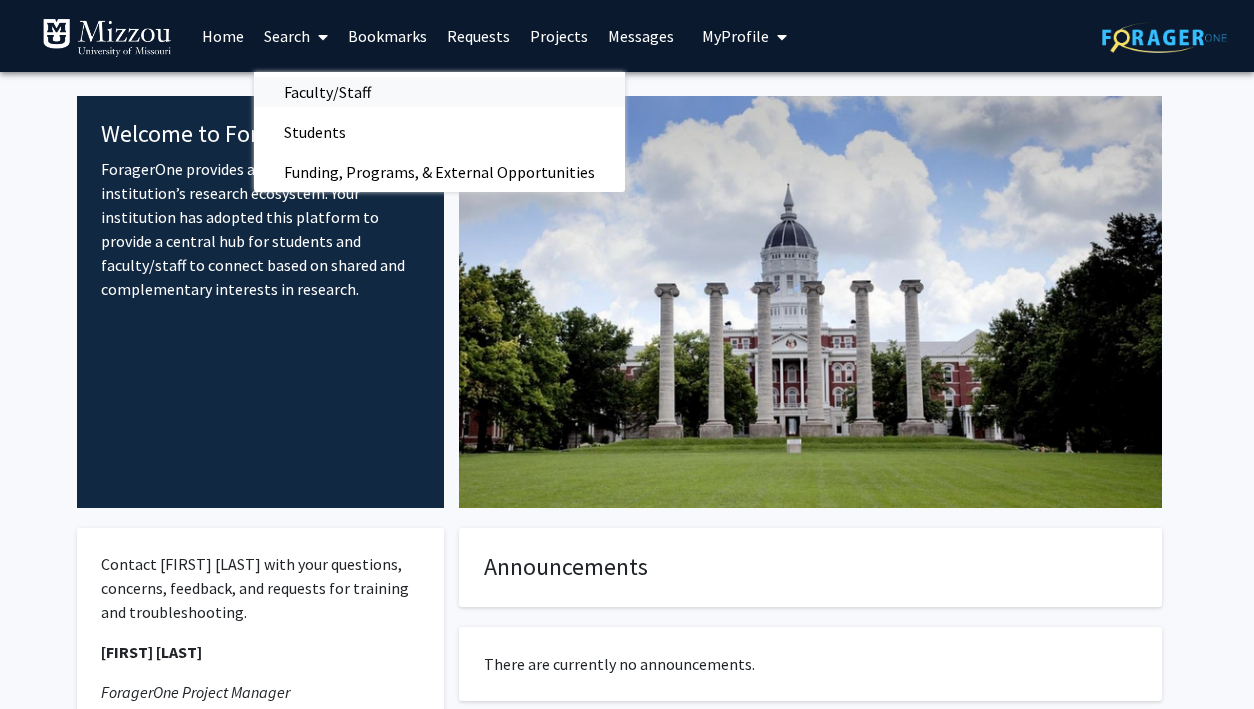 click on "Faculty/Staff" at bounding box center [327, 92] 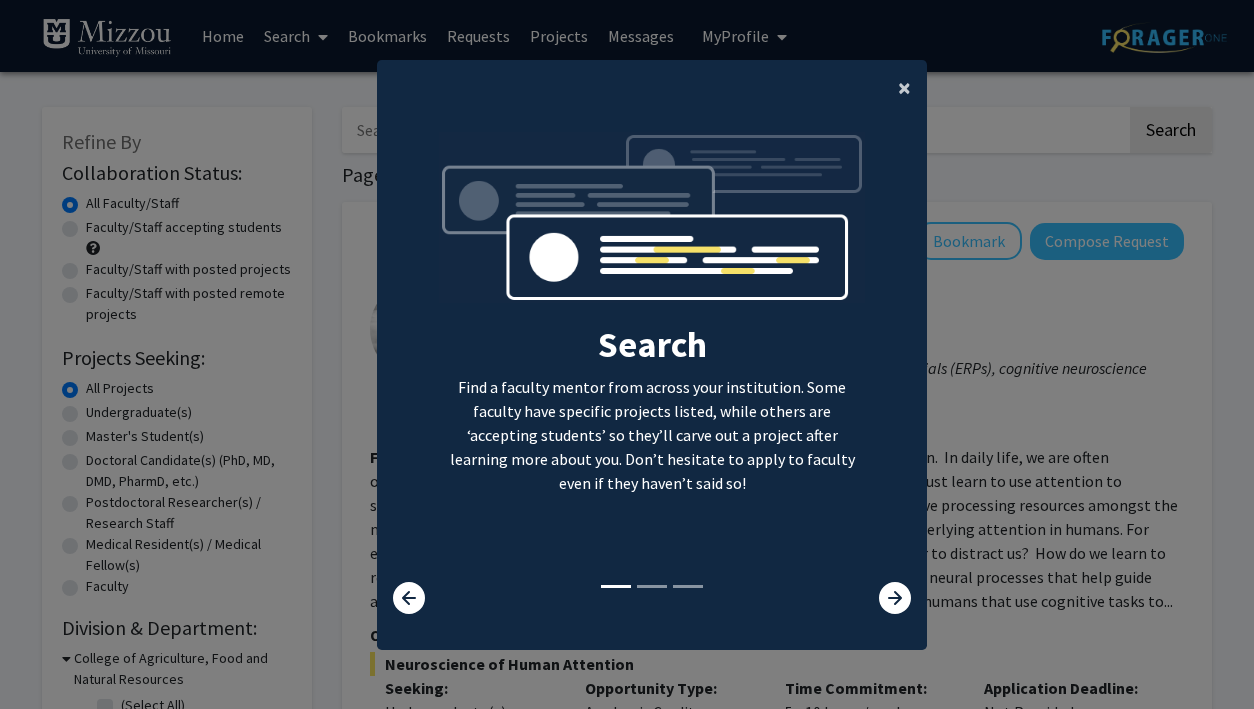 click on "×" 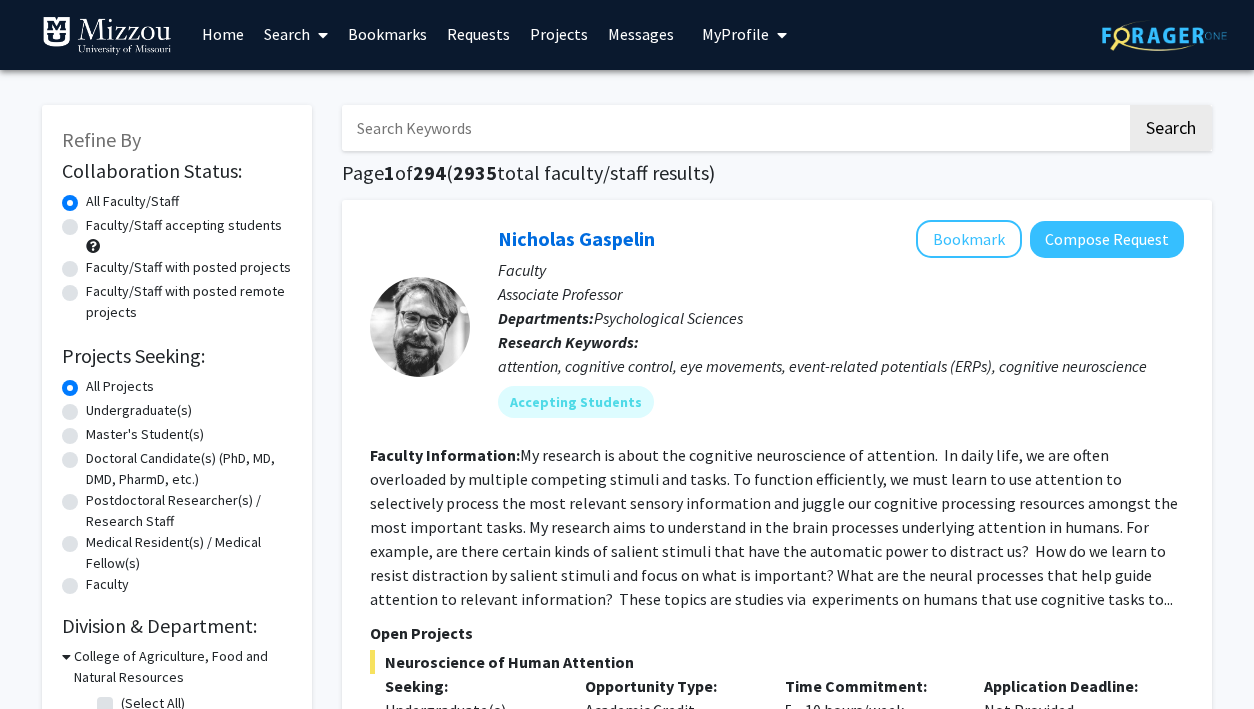 scroll, scrollTop: 1, scrollLeft: 0, axis: vertical 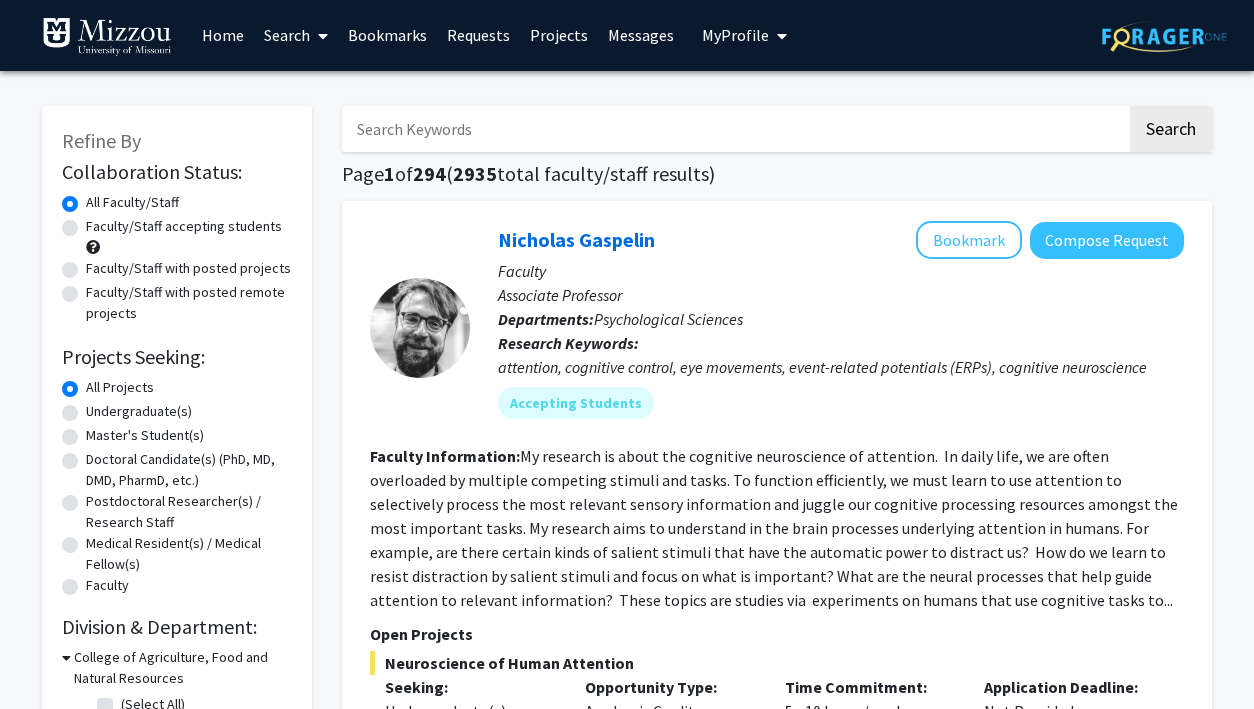 click at bounding box center (734, 129) 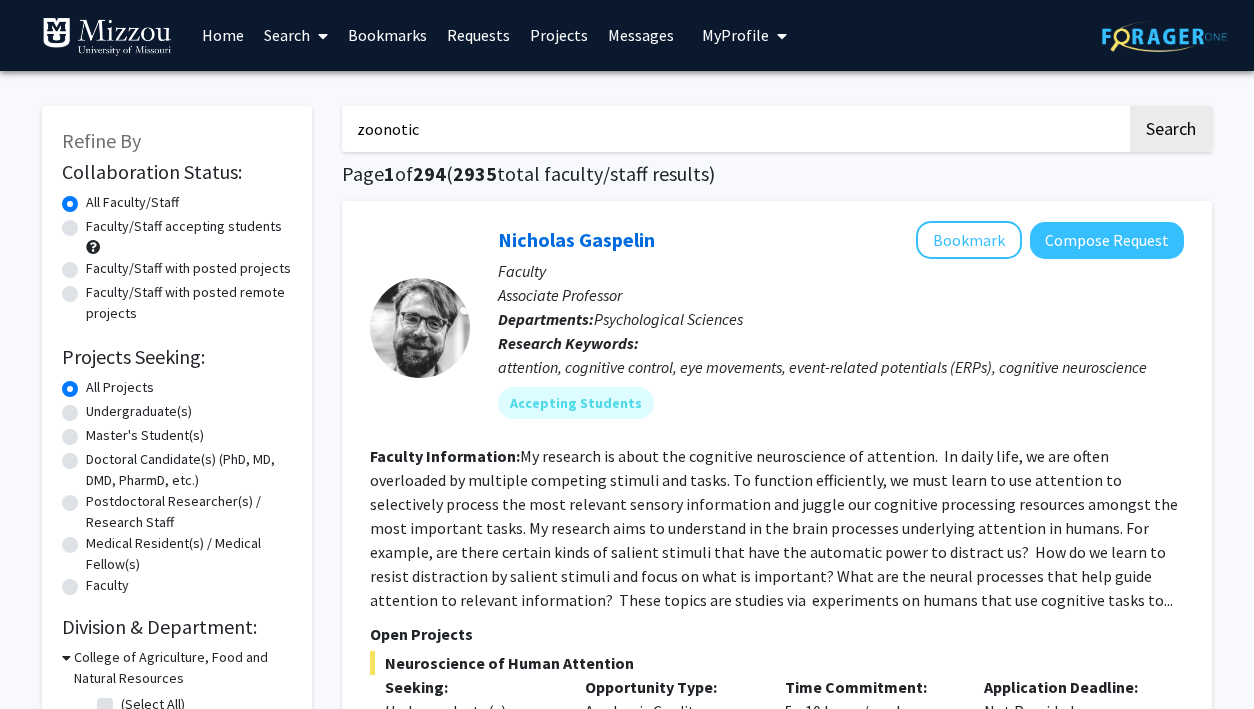 type on "zoonotic" 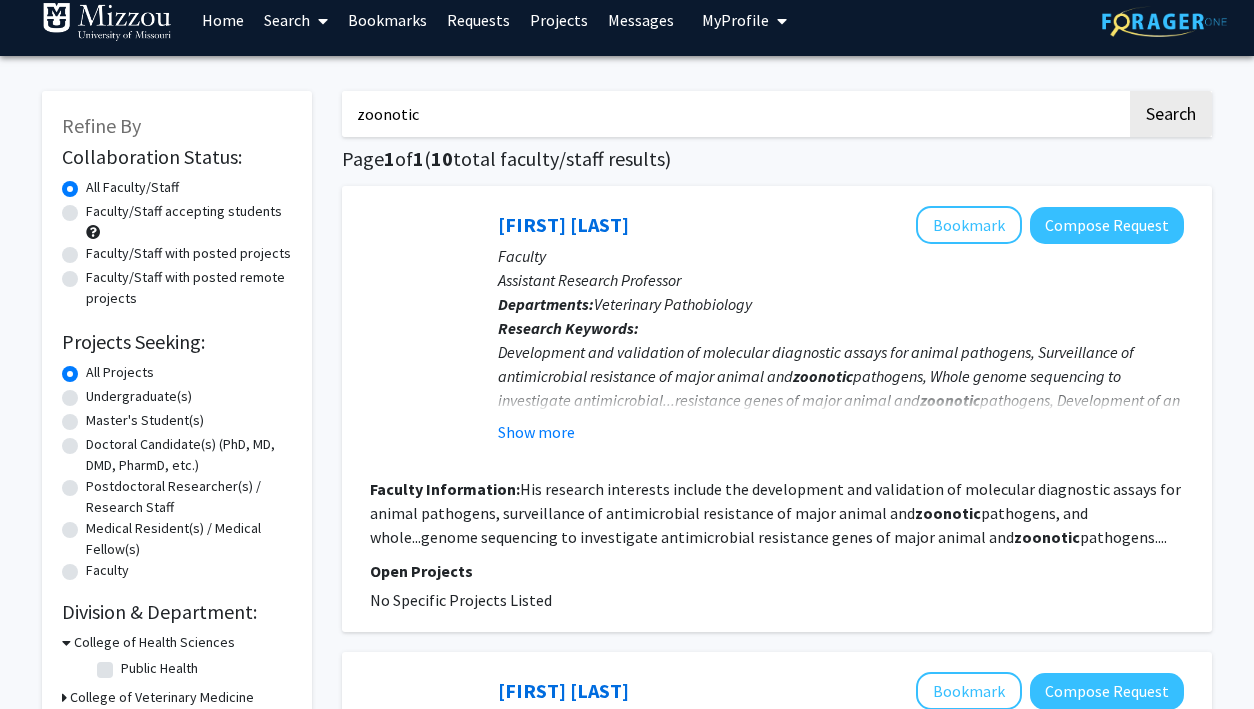 scroll, scrollTop: 0, scrollLeft: 0, axis: both 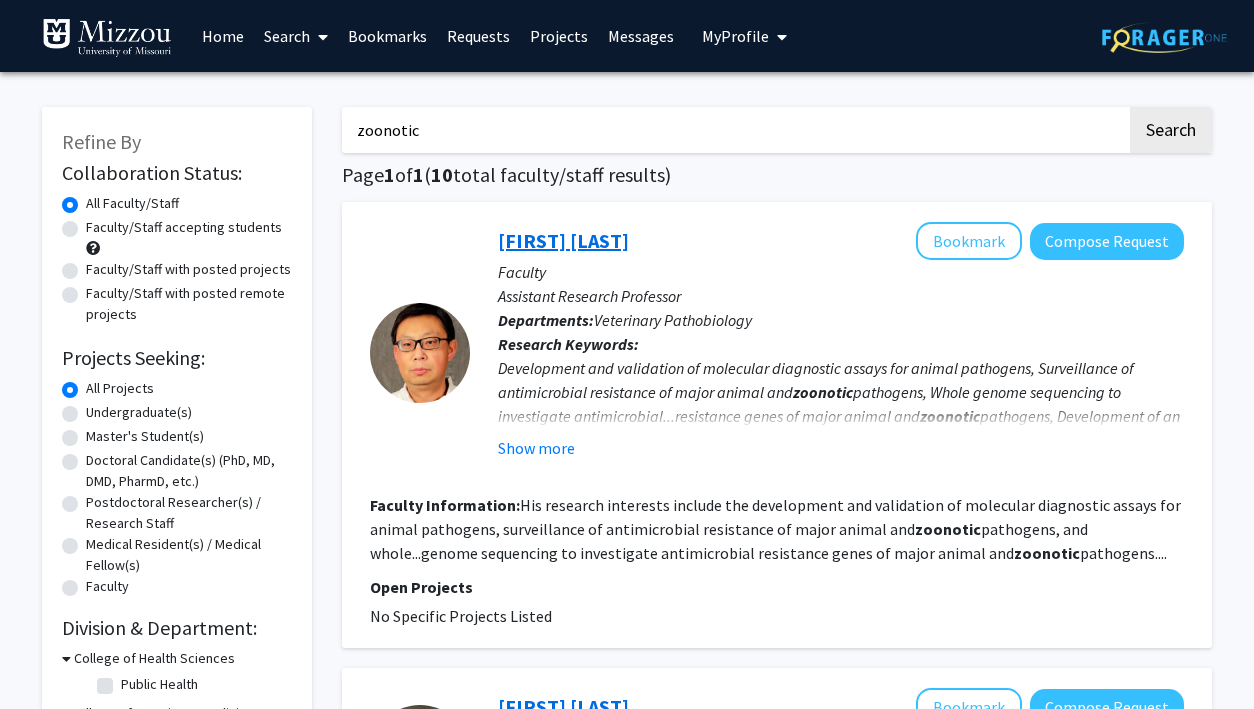 click on "[FIRST] [LAST]" 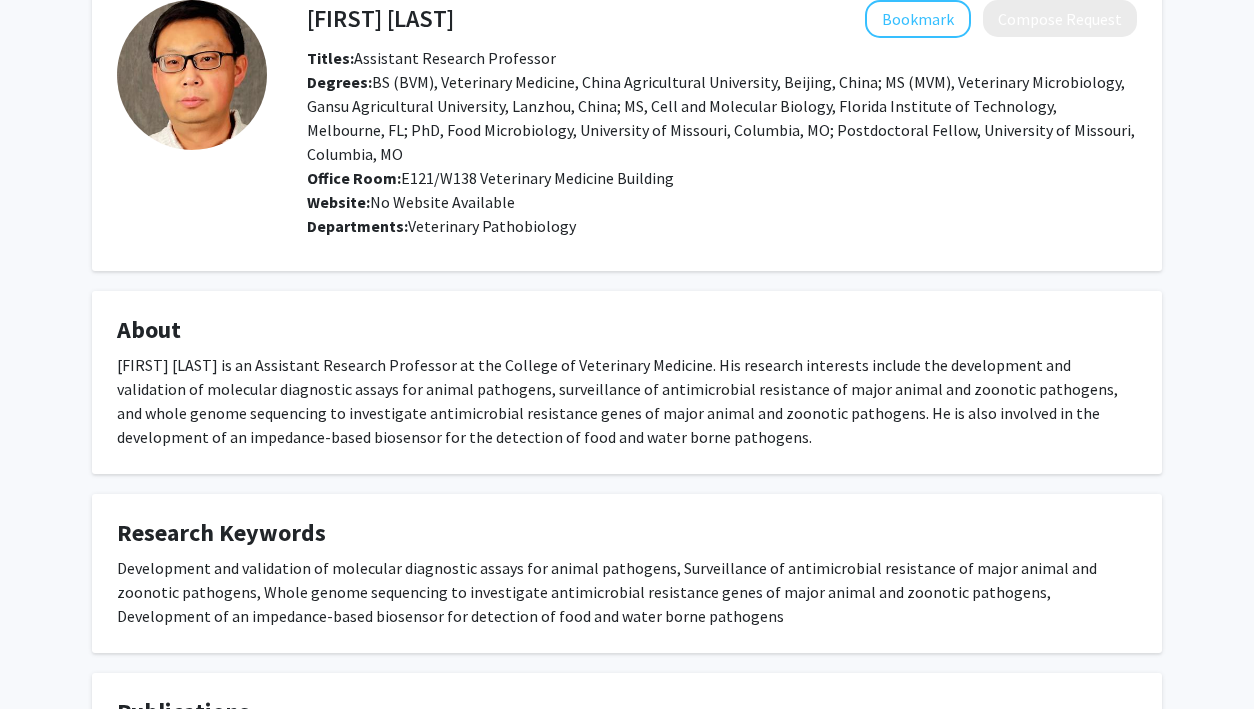 scroll, scrollTop: 0, scrollLeft: 0, axis: both 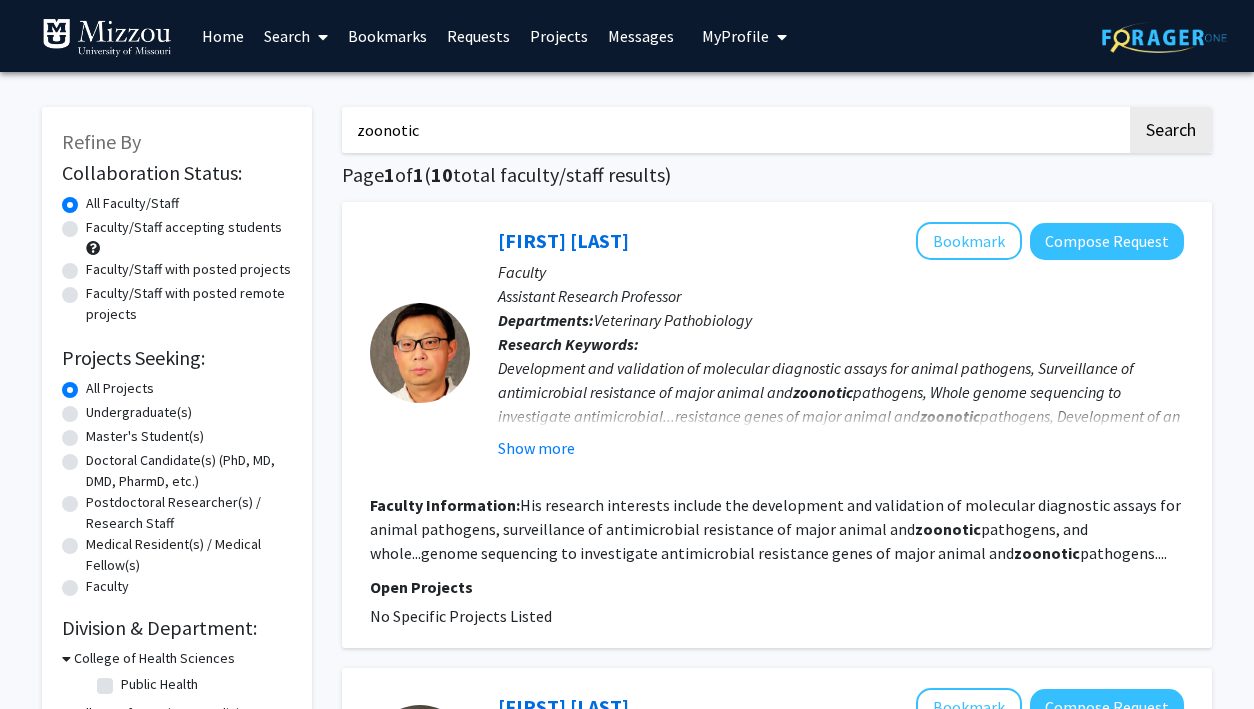 click on "zoonotic" at bounding box center [734, 130] 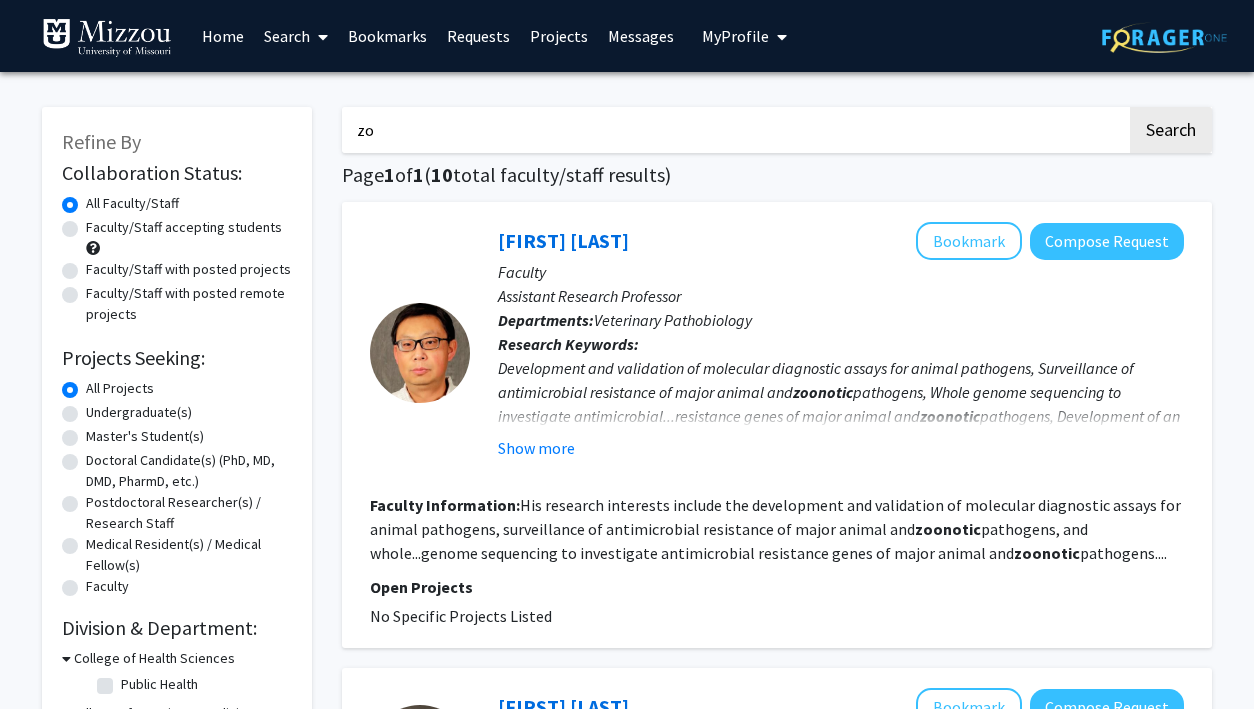type on "z" 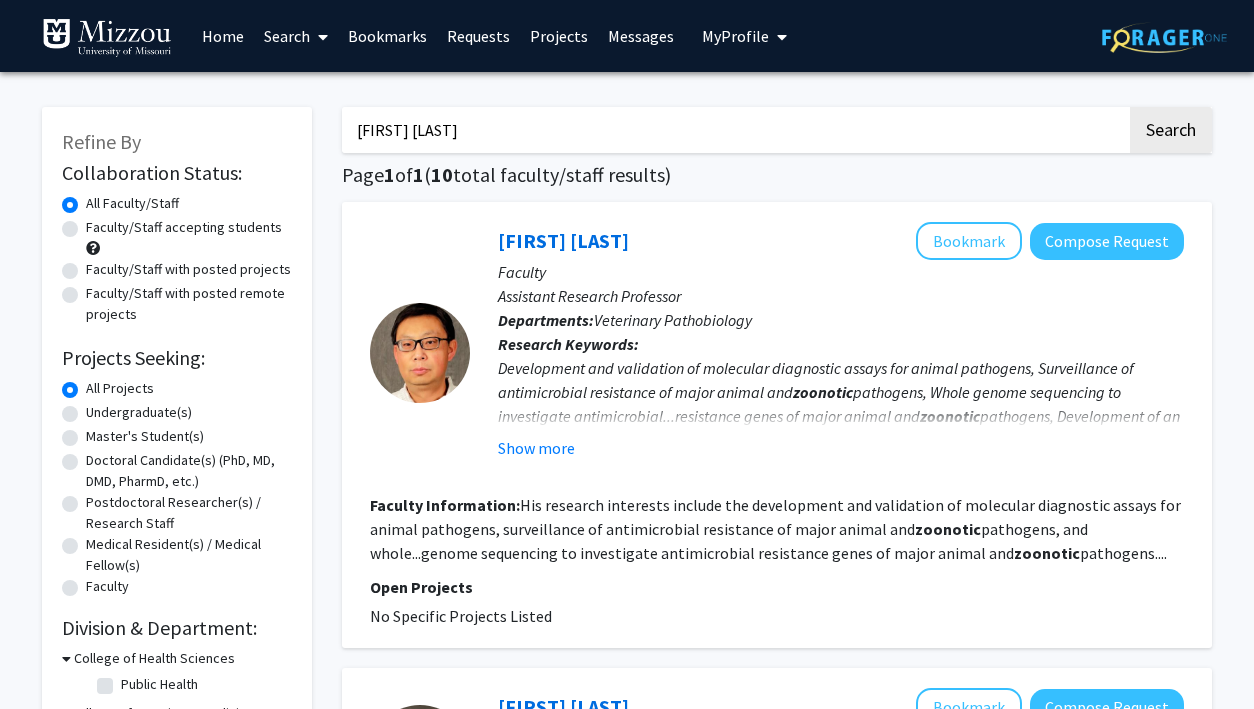 type on "[FIRST] [LAST]" 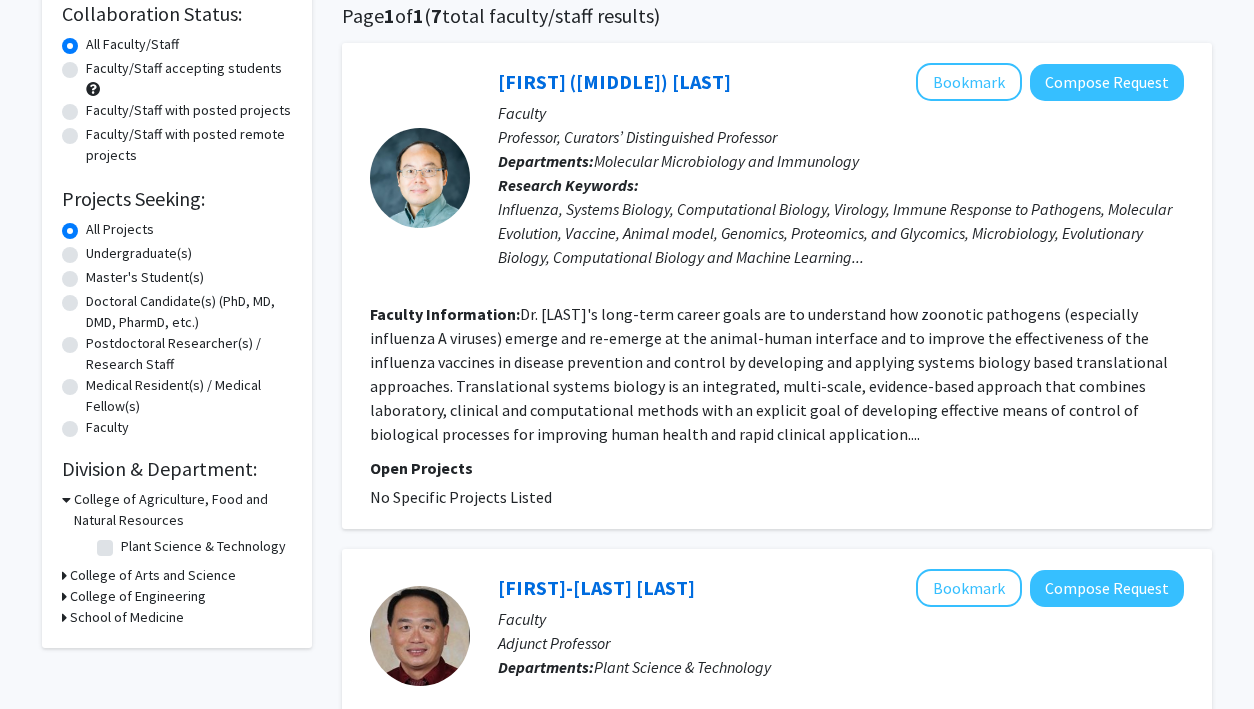 scroll, scrollTop: 157, scrollLeft: 0, axis: vertical 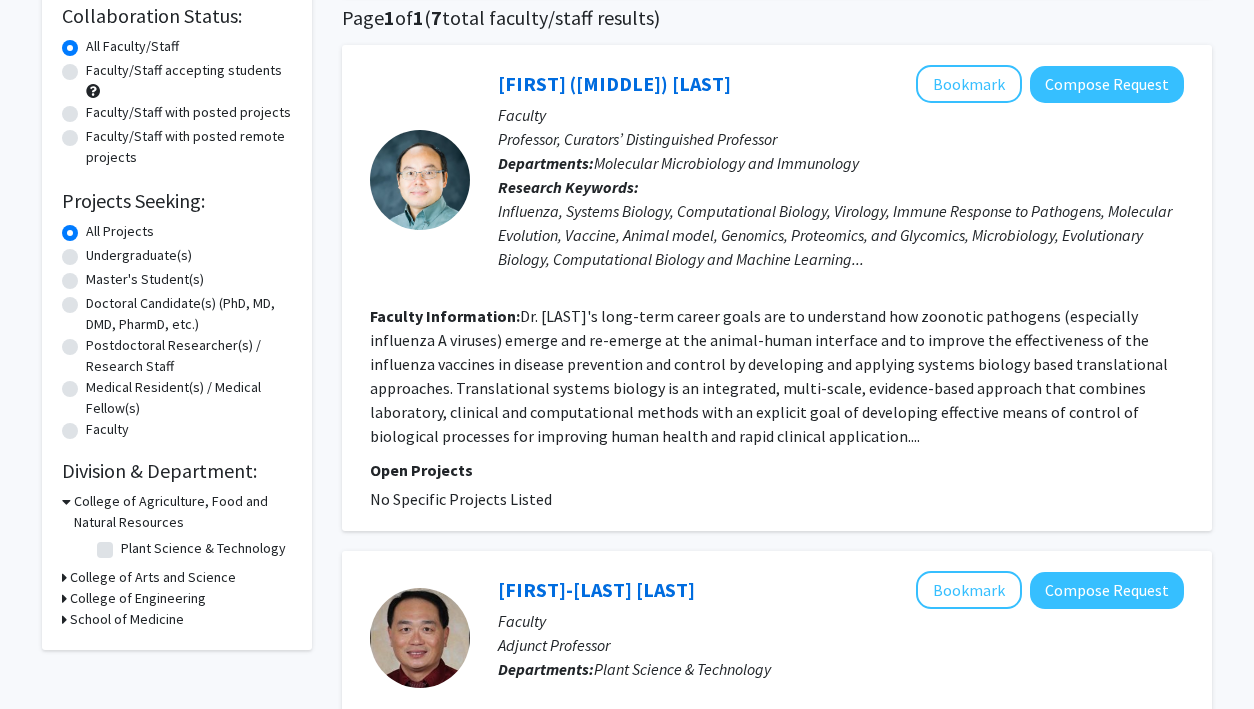 click 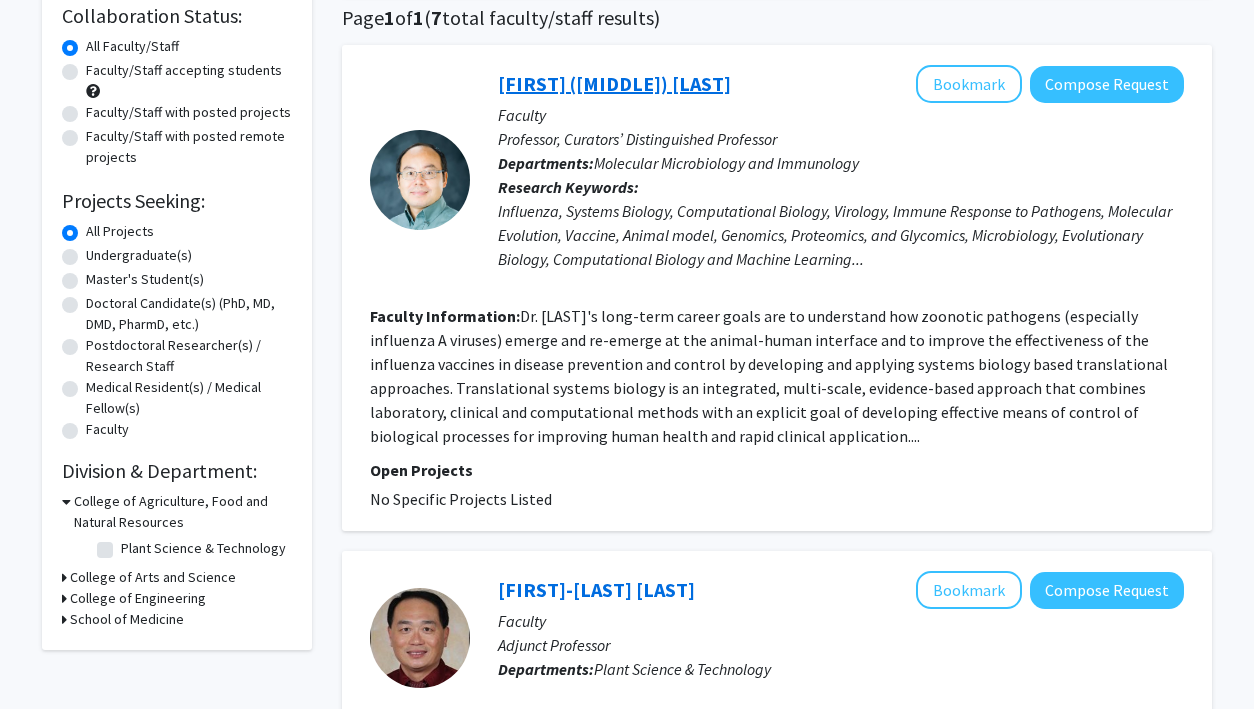click on "[FIRST] ([MIDDLE]) [LAST]" 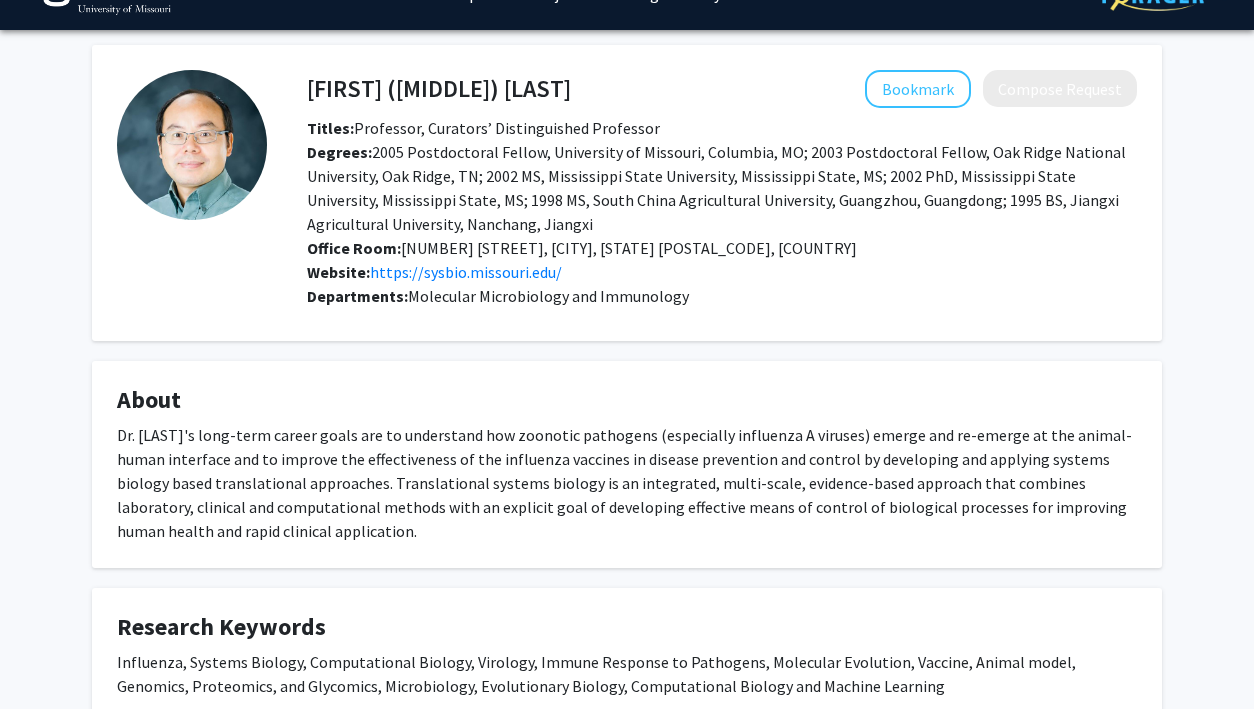 scroll, scrollTop: 0, scrollLeft: 0, axis: both 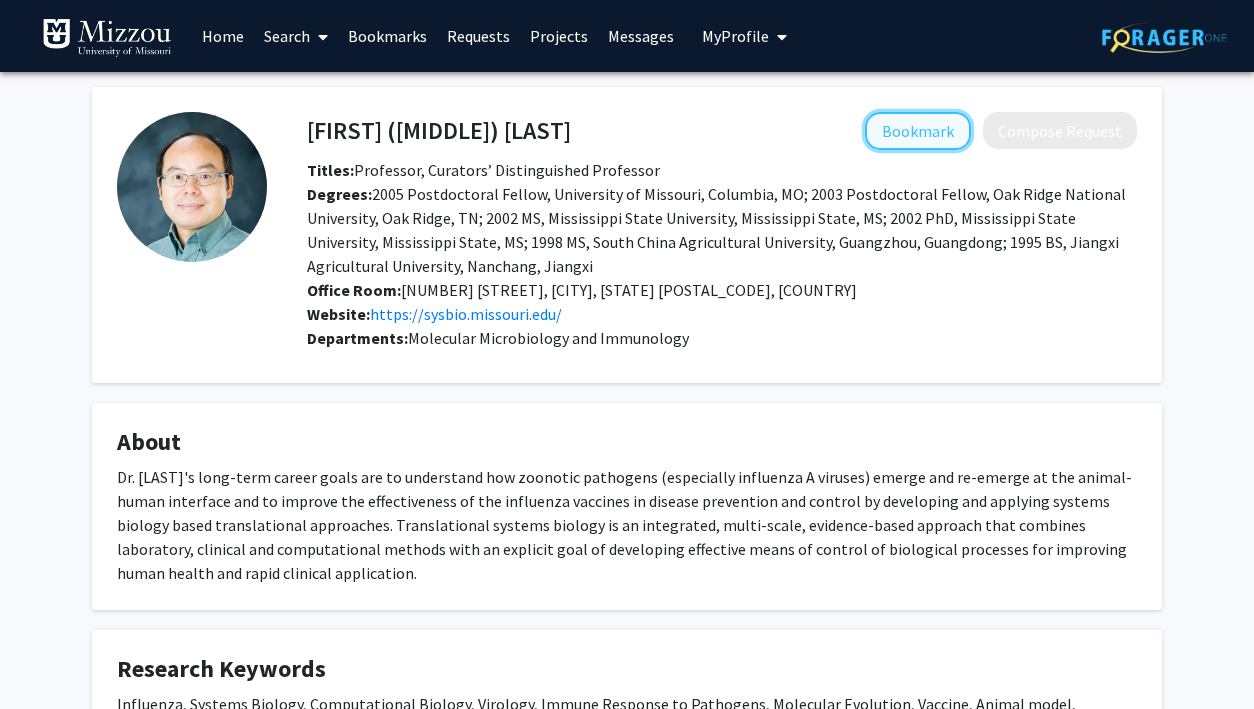 click on "Bookmark" 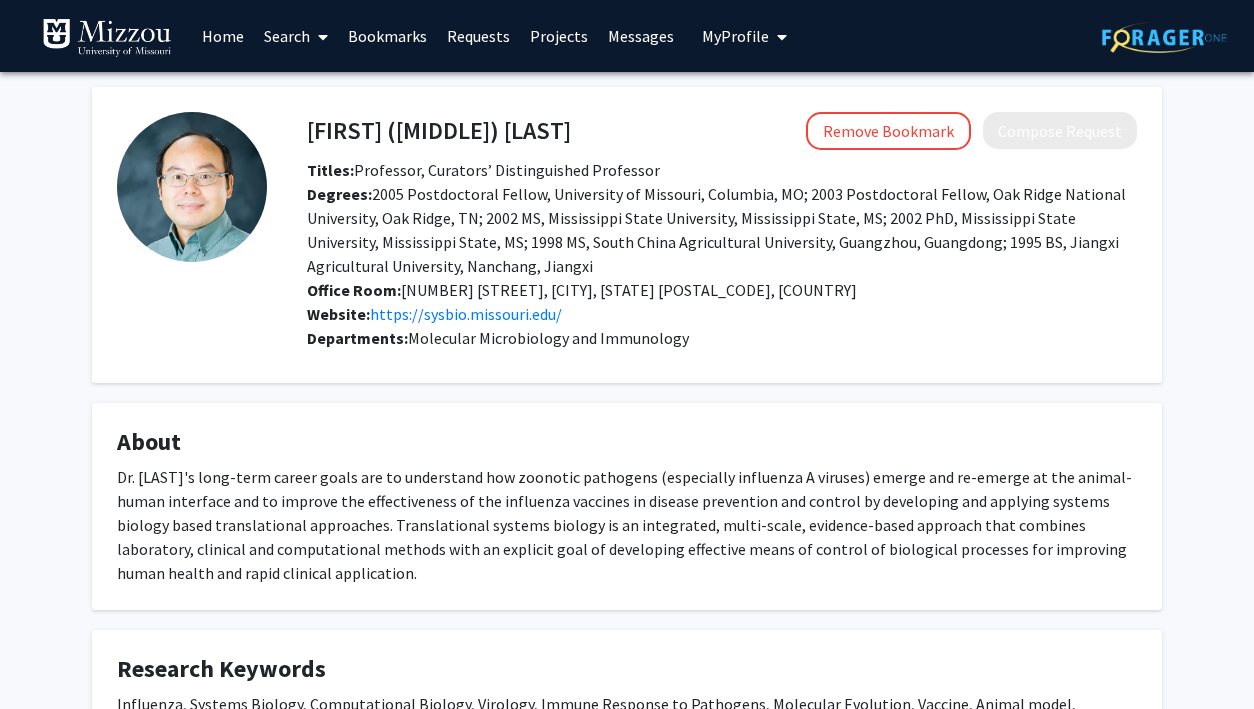 click on "Bookmarks" at bounding box center (387, 36) 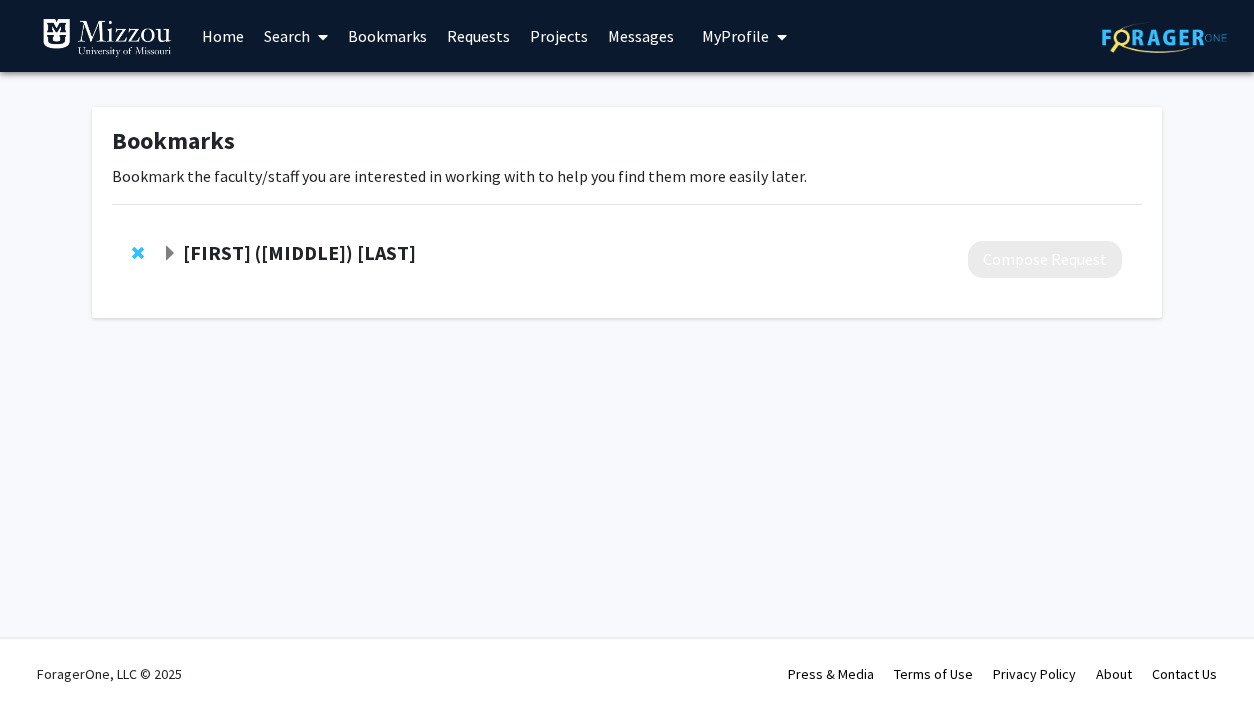 click on "Search" at bounding box center [296, 36] 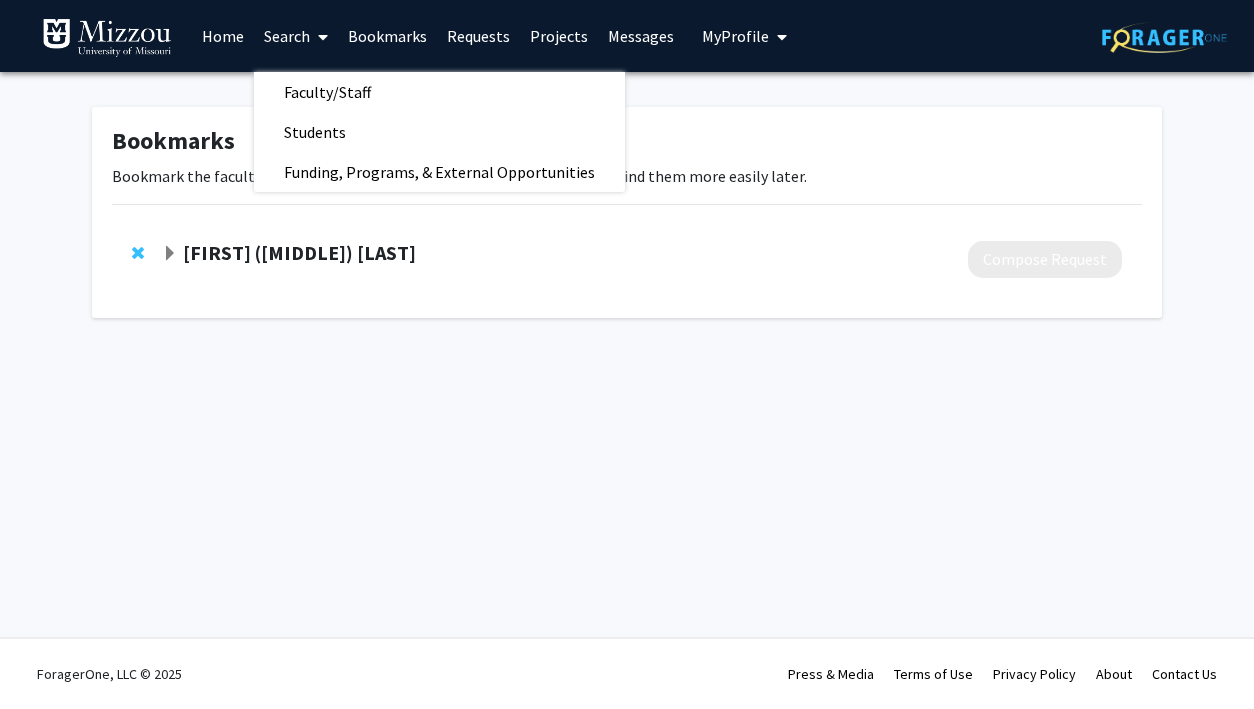 click on "Search" at bounding box center [296, 36] 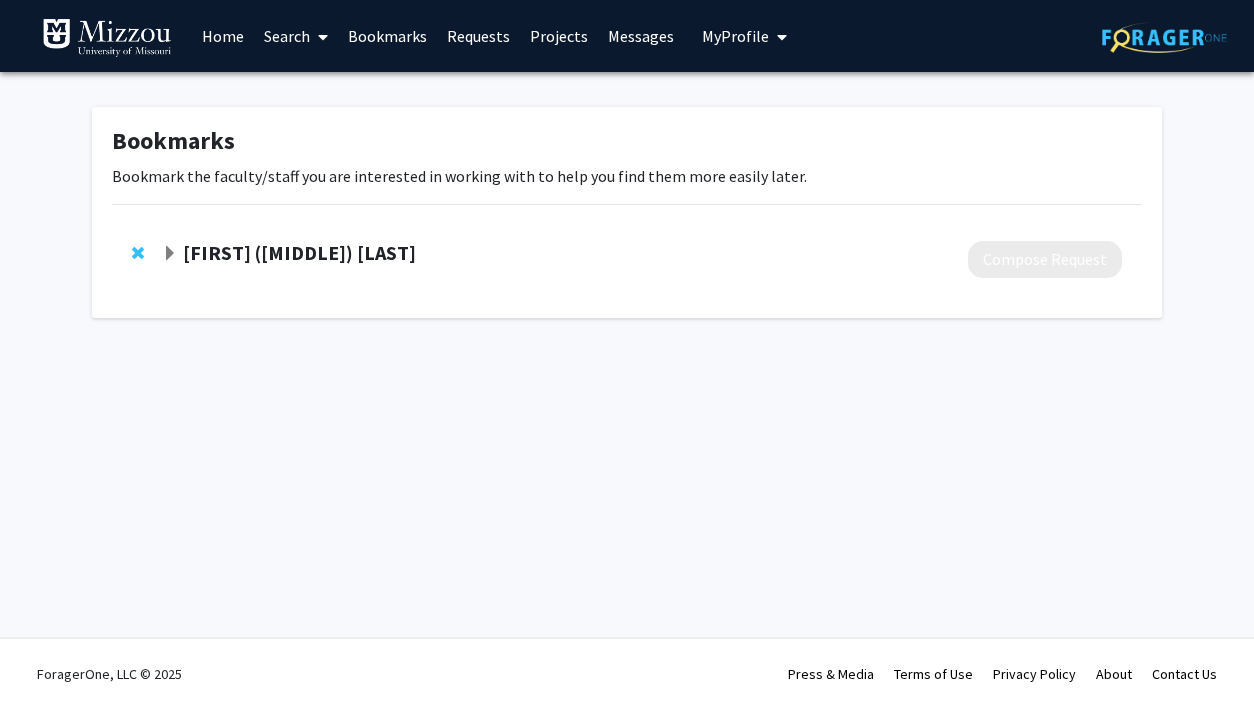 click on "Search" at bounding box center [296, 36] 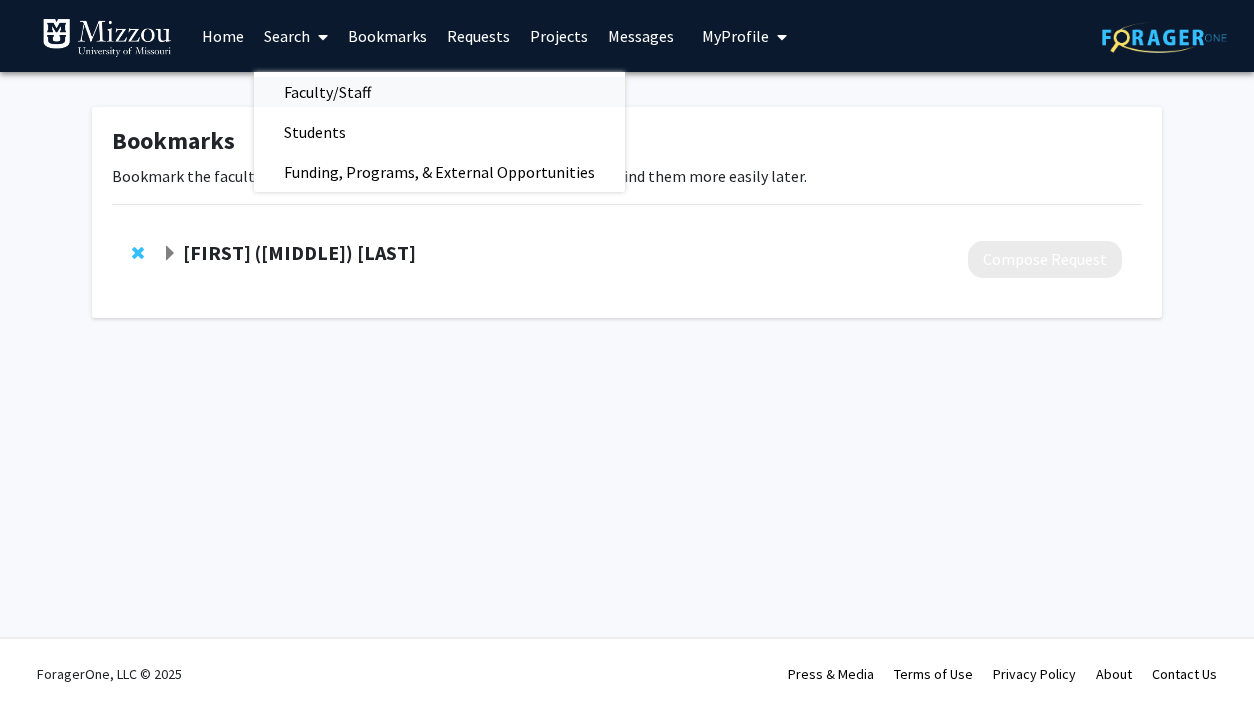 click on "Faculty/Staff" at bounding box center (327, 92) 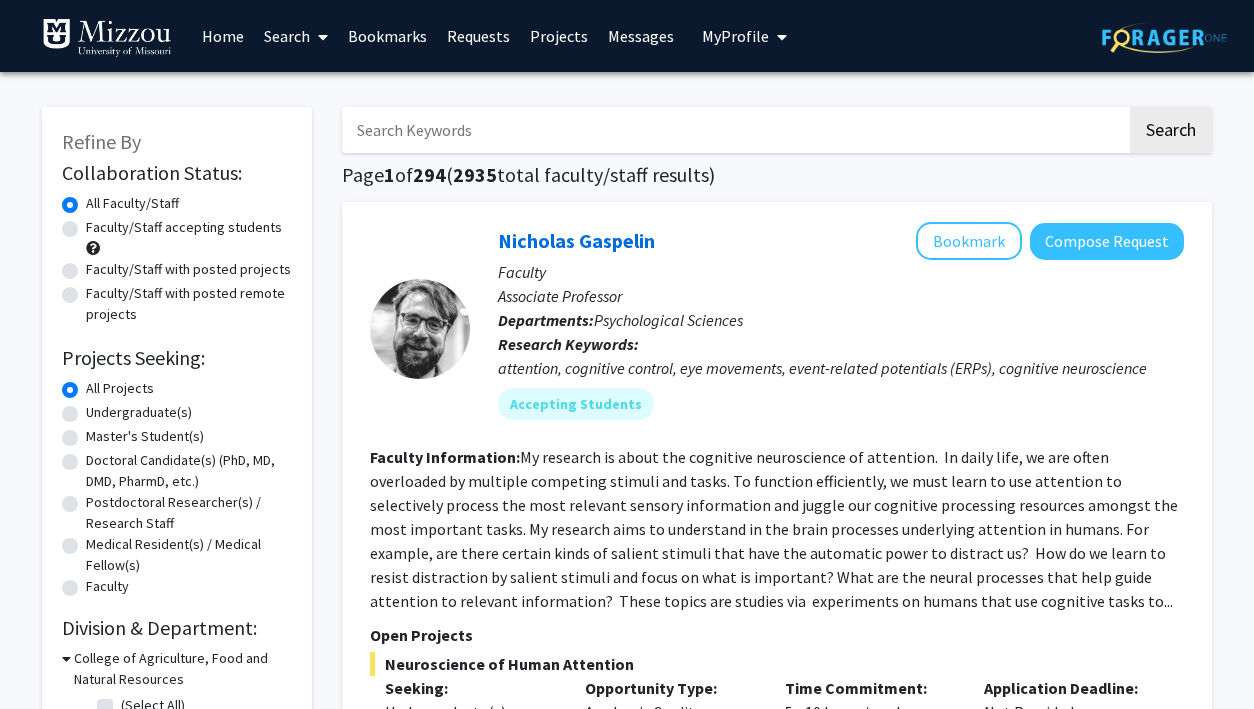 click on "Bookmarks" at bounding box center (387, 36) 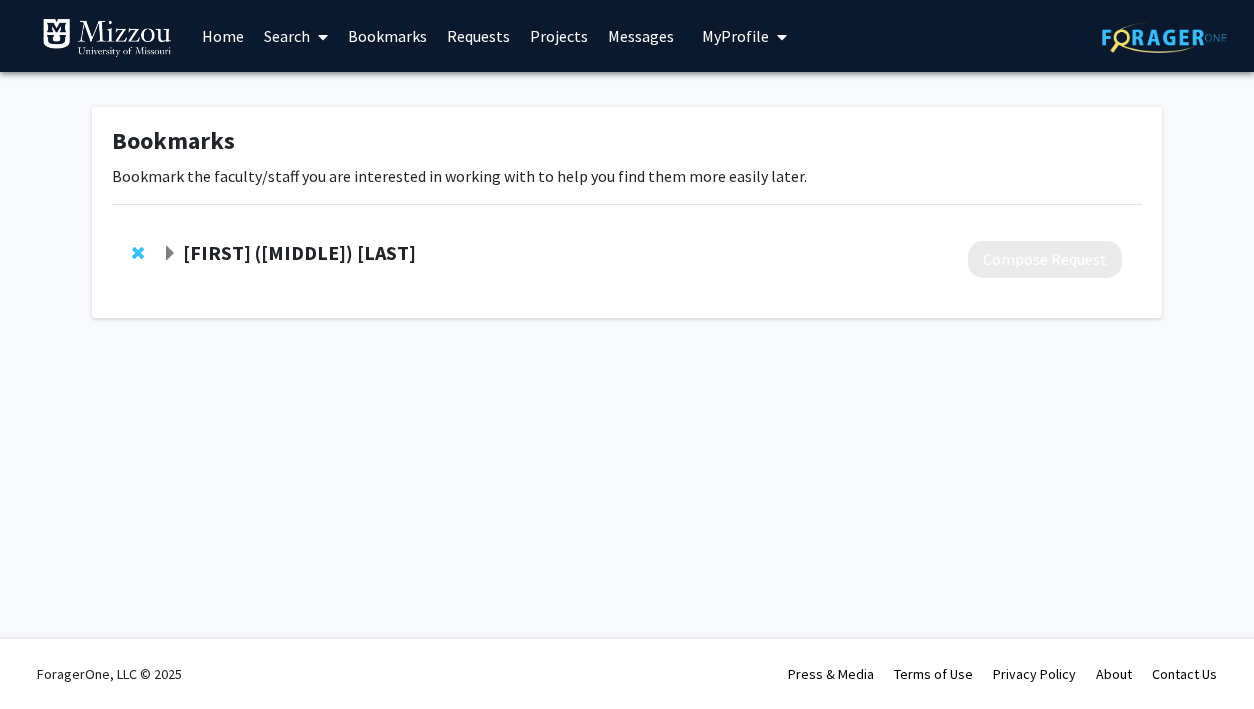 click on "[FIRST] ([MIDDLE]) [LAST]" 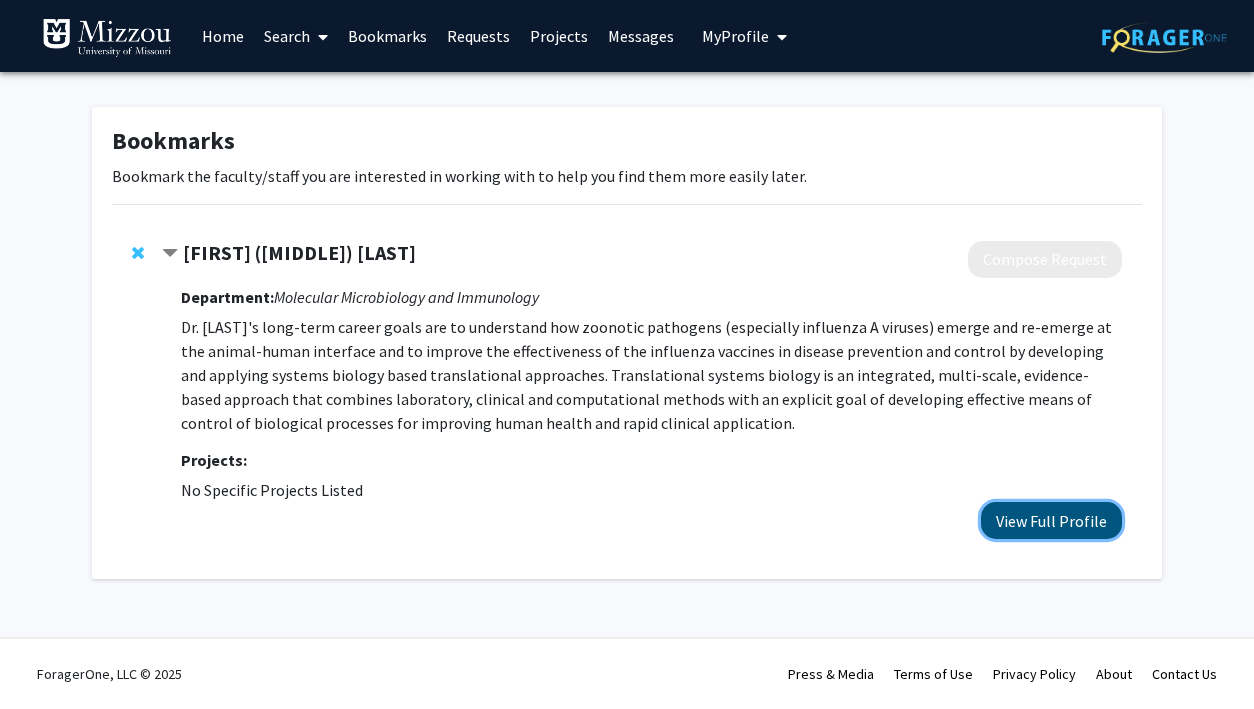 click on "View Full Profile" at bounding box center (1051, 520) 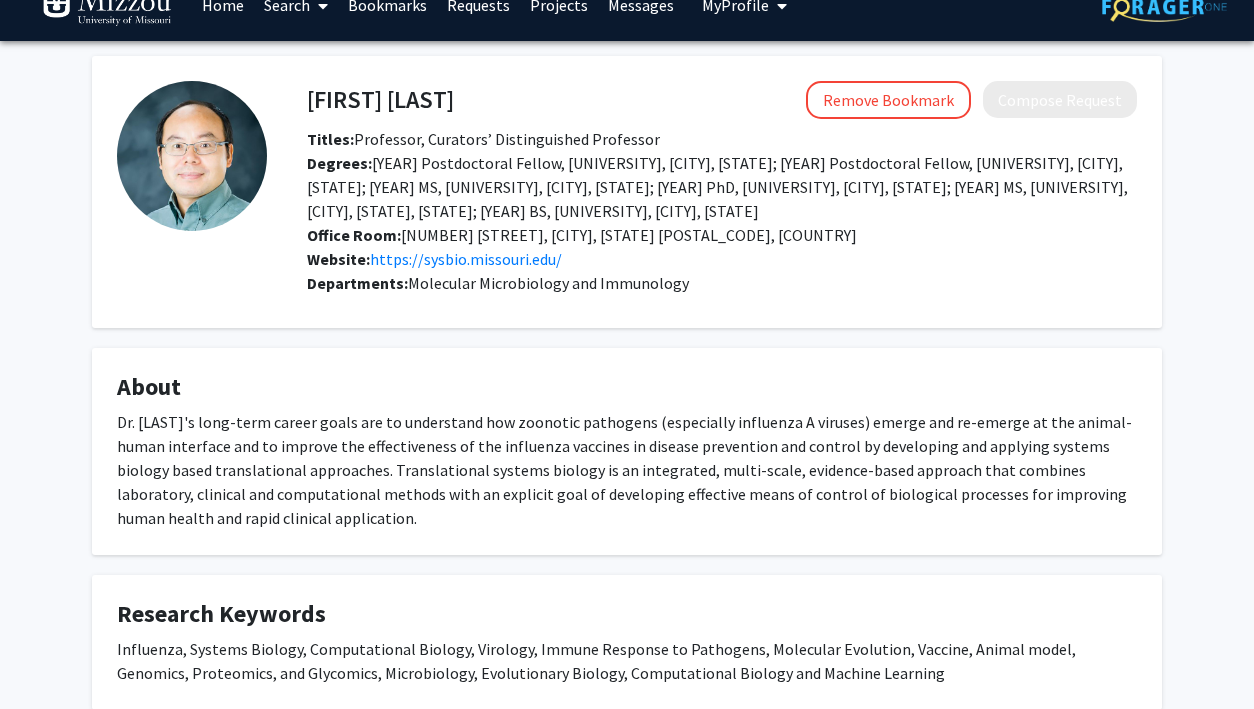 scroll, scrollTop: 0, scrollLeft: 0, axis: both 